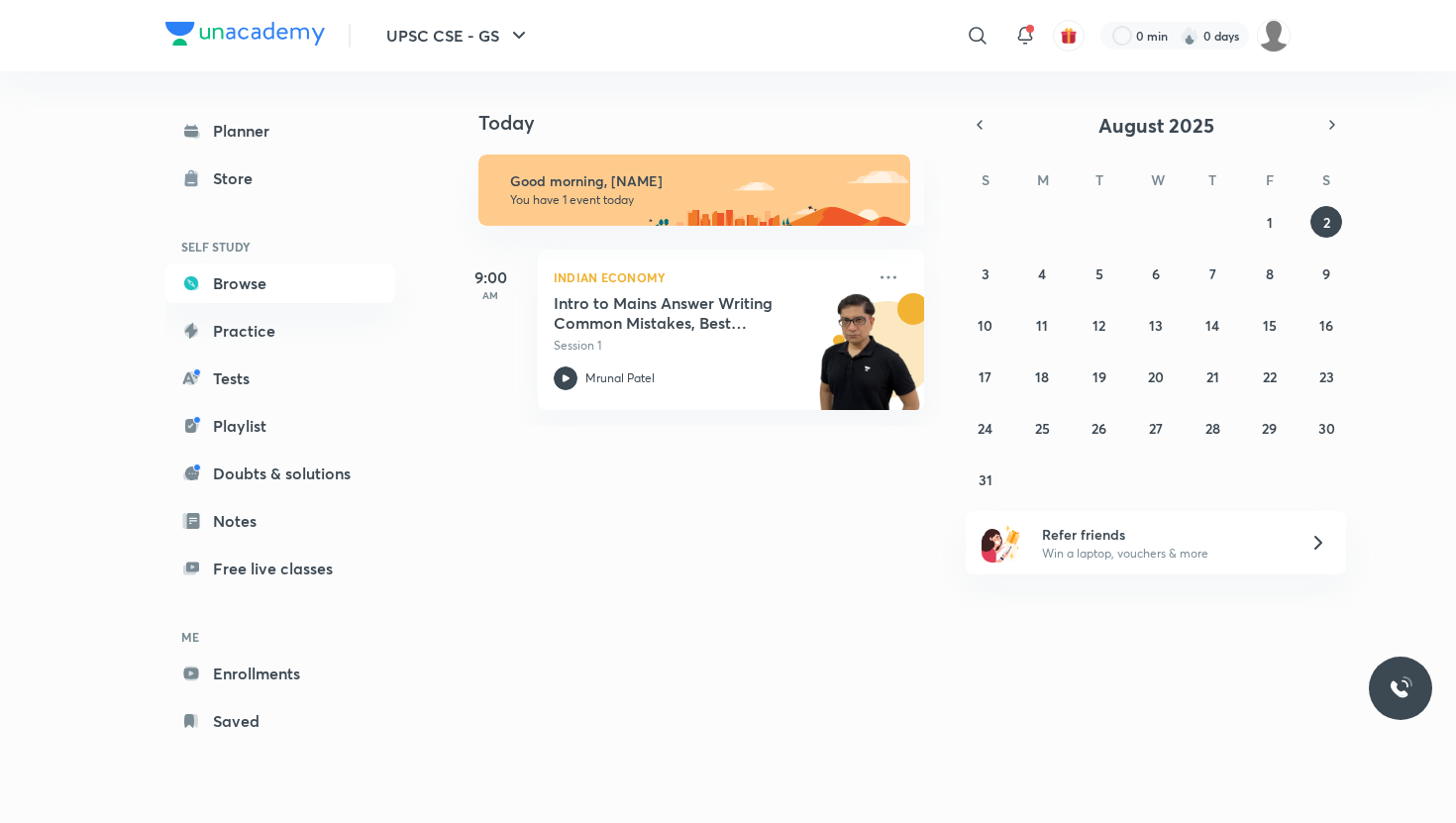 scroll, scrollTop: 0, scrollLeft: 0, axis: both 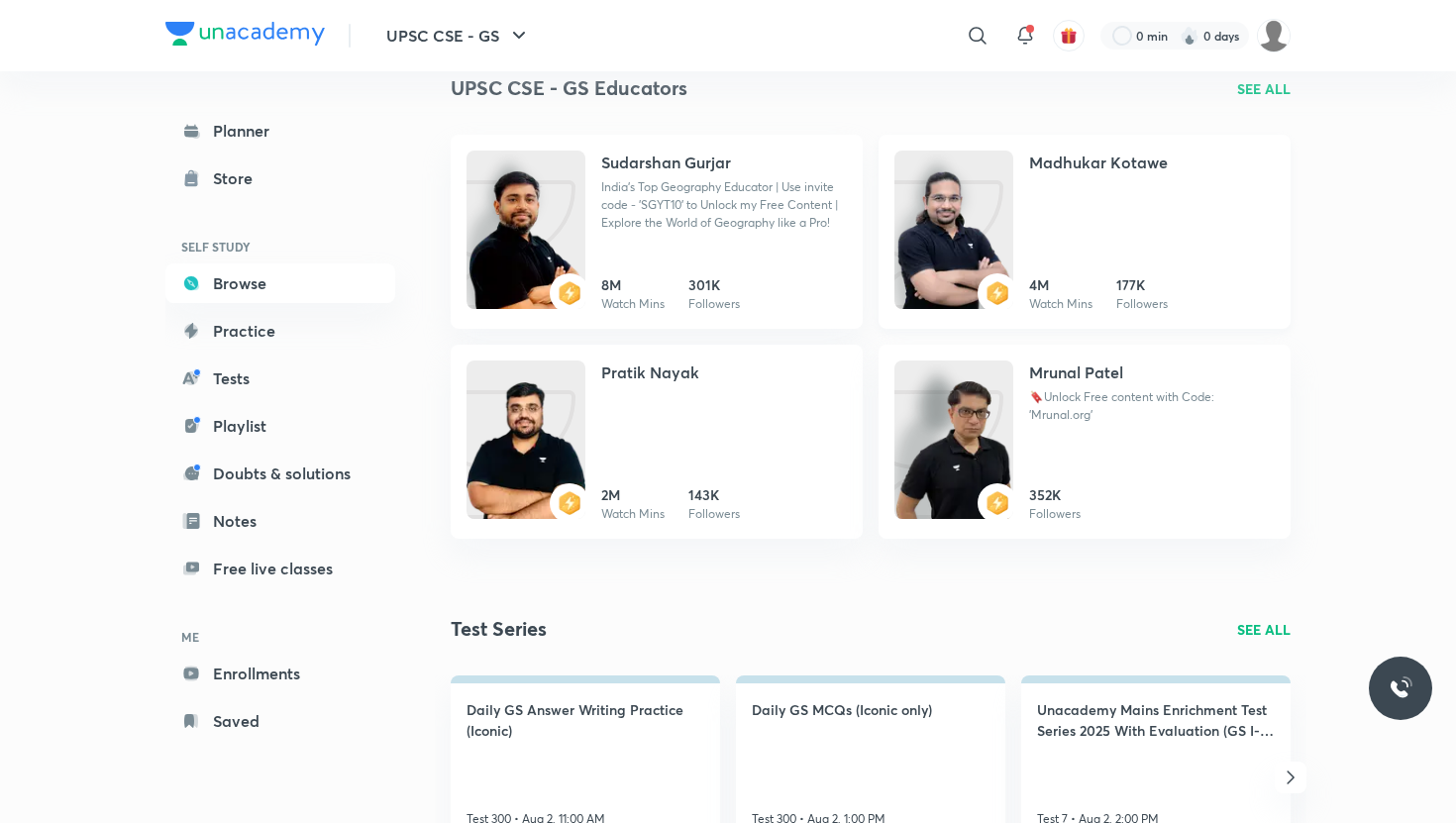 click at bounding box center [954, 250] 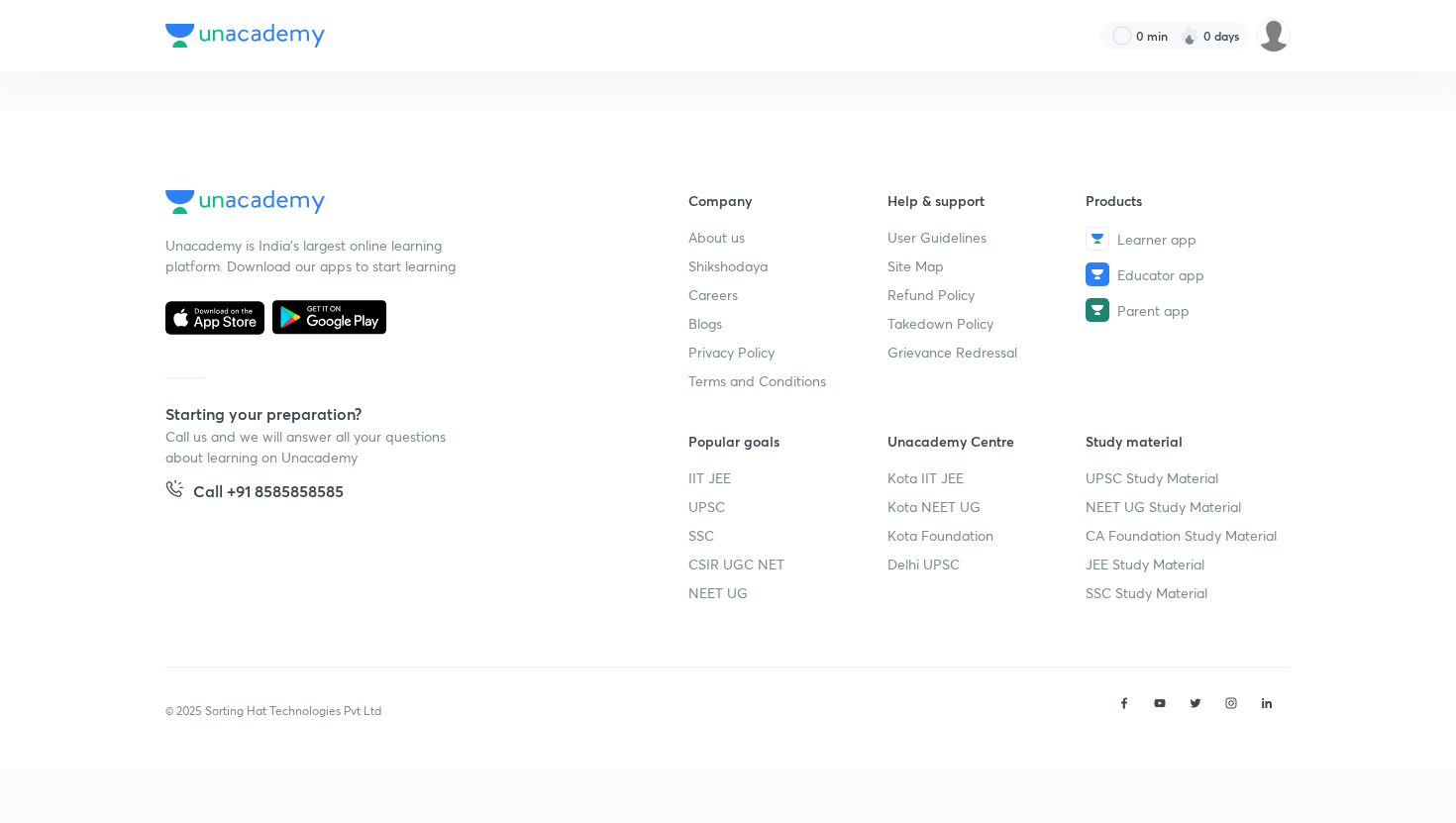 scroll, scrollTop: 0, scrollLeft: 0, axis: both 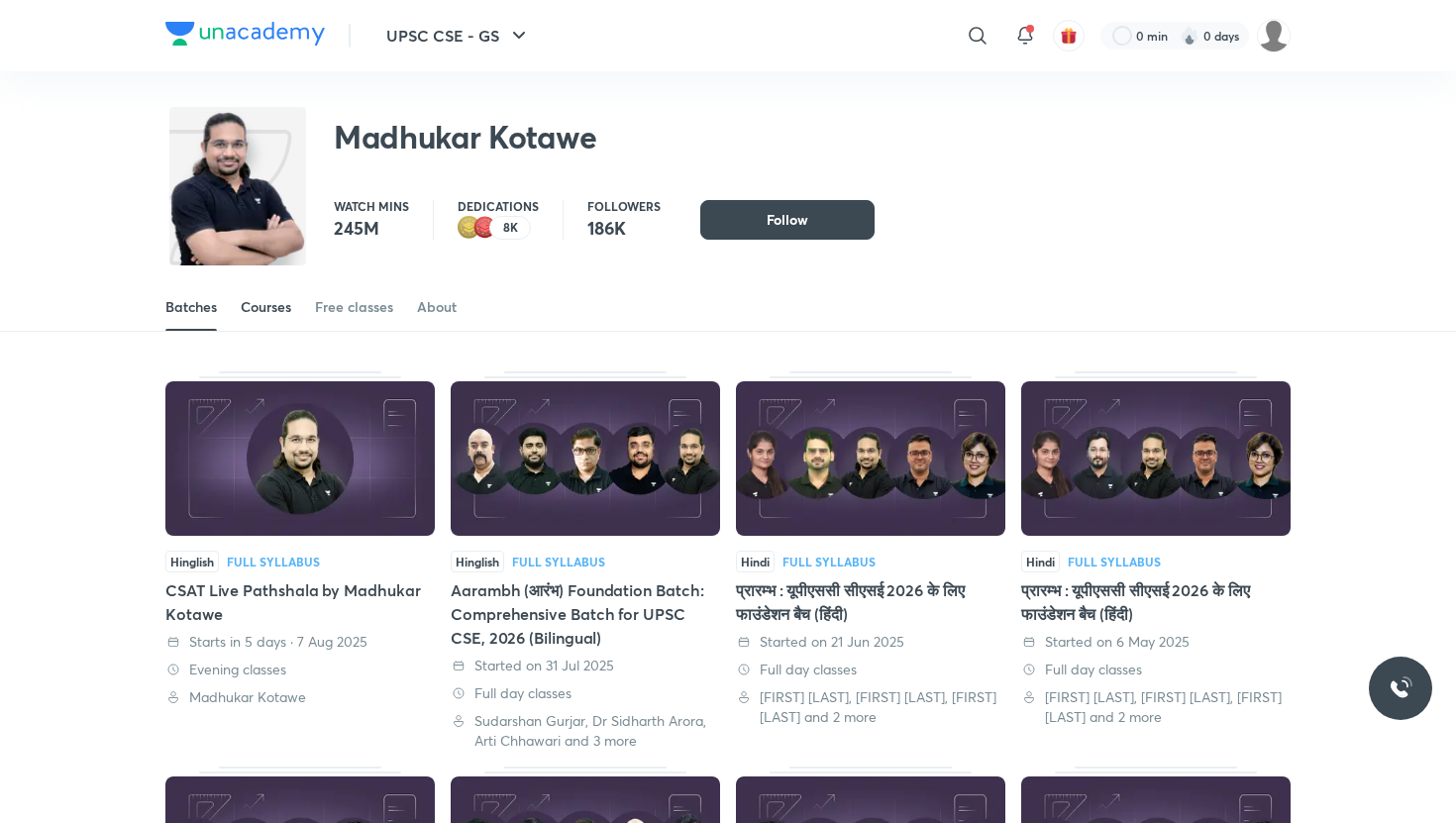 click on "Courses" at bounding box center (265, 307) 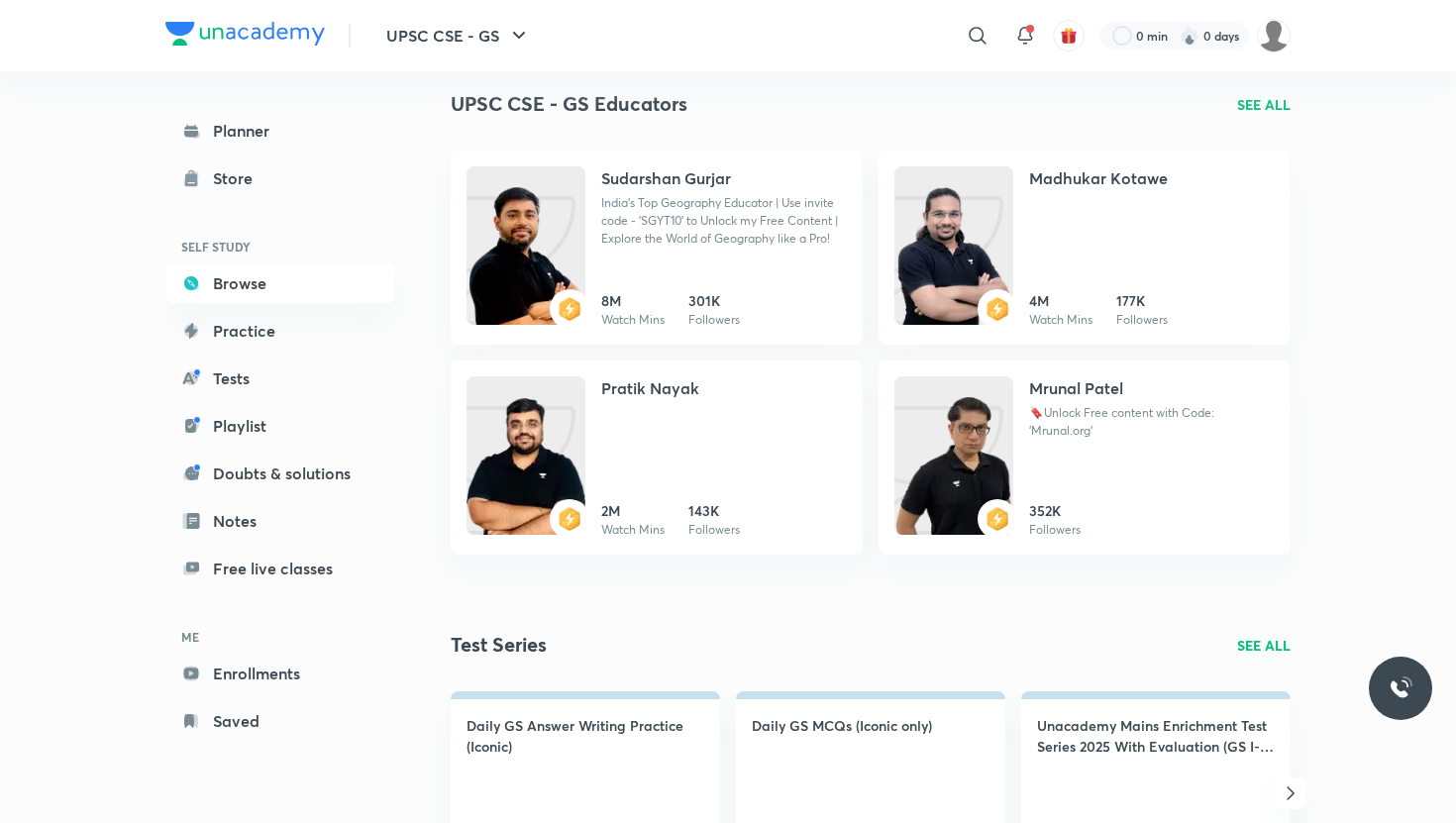 scroll, scrollTop: 0, scrollLeft: 0, axis: both 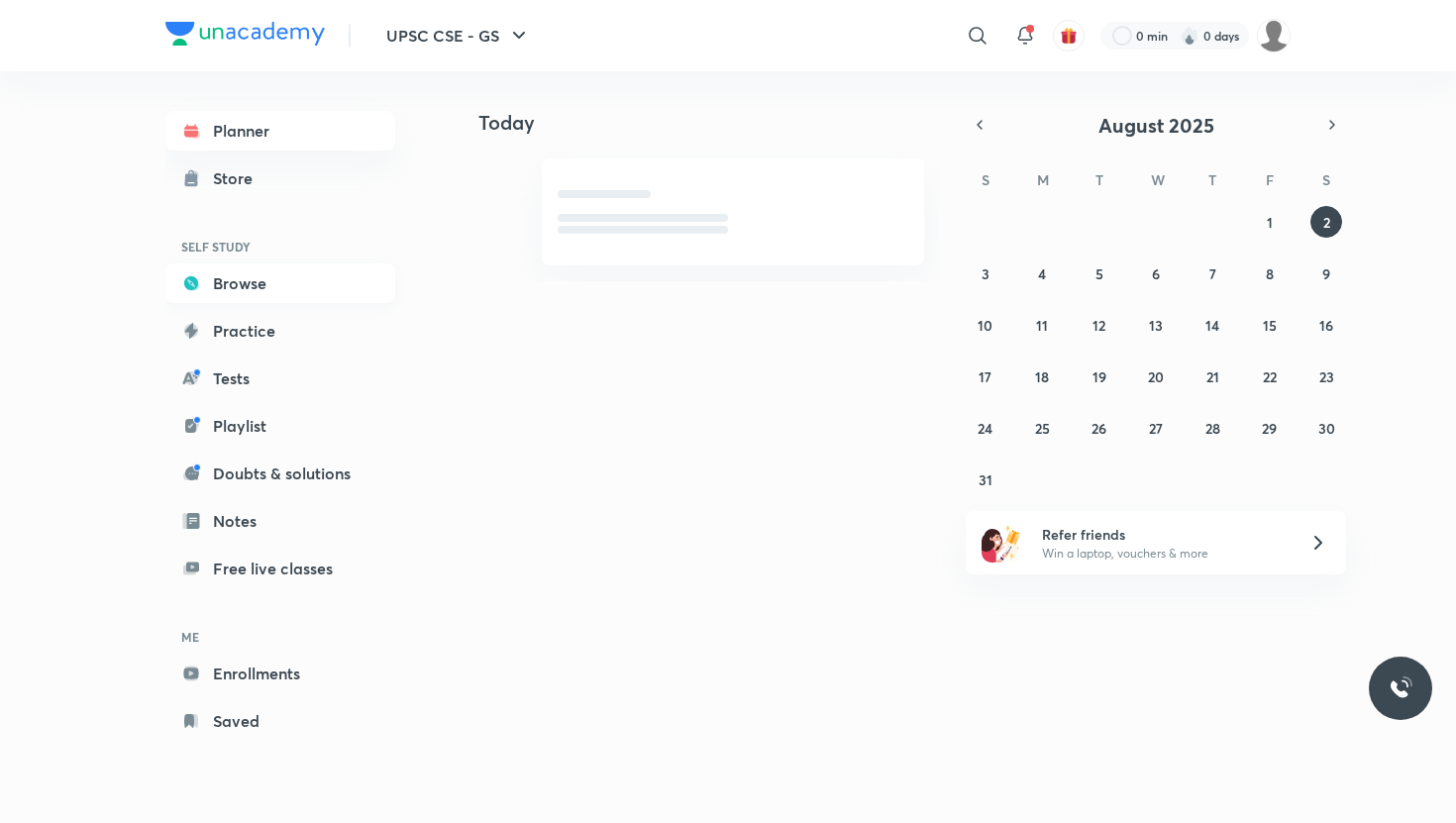 click on "Browse" at bounding box center (280, 283) 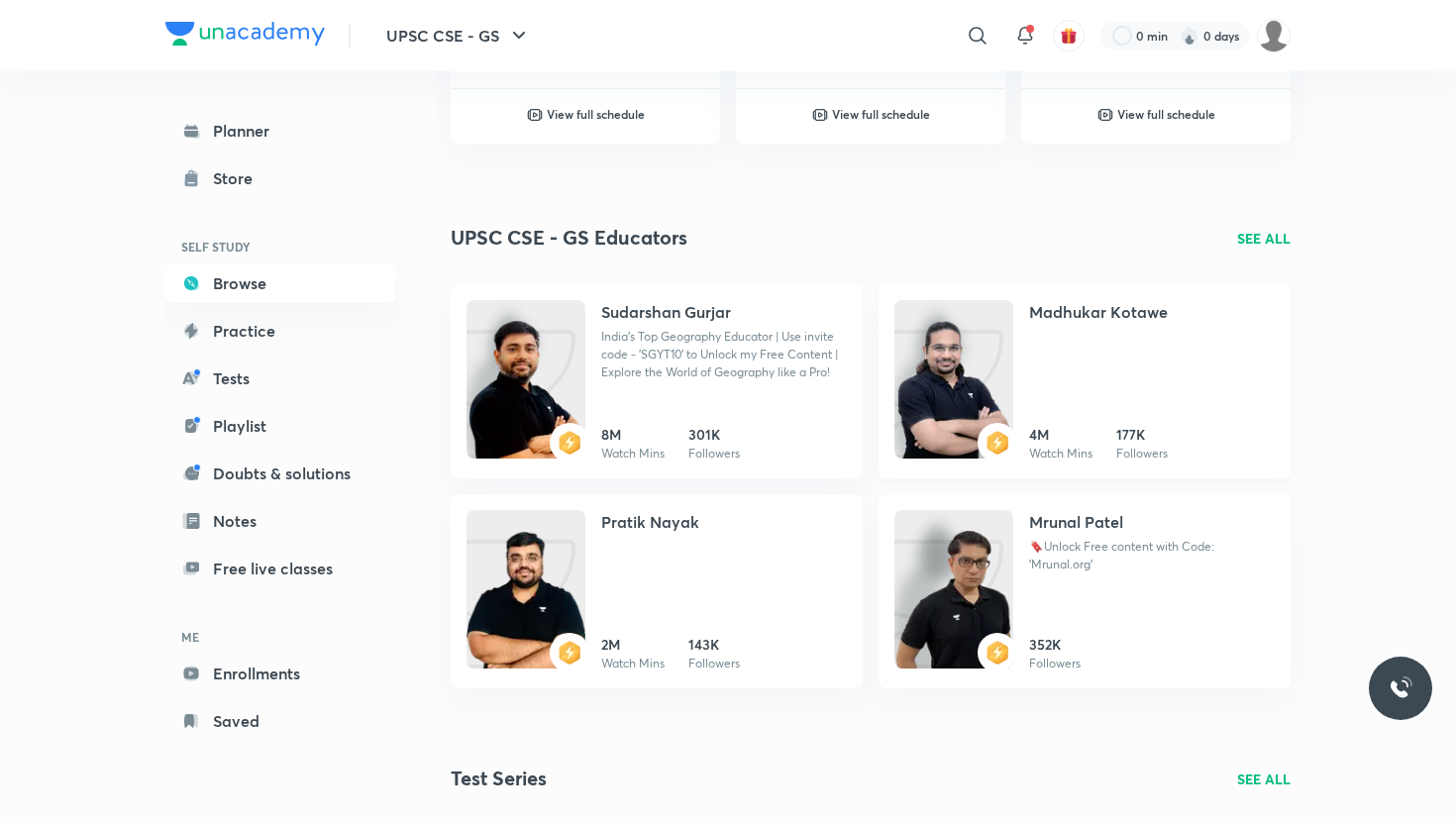 scroll, scrollTop: 643, scrollLeft: 0, axis: vertical 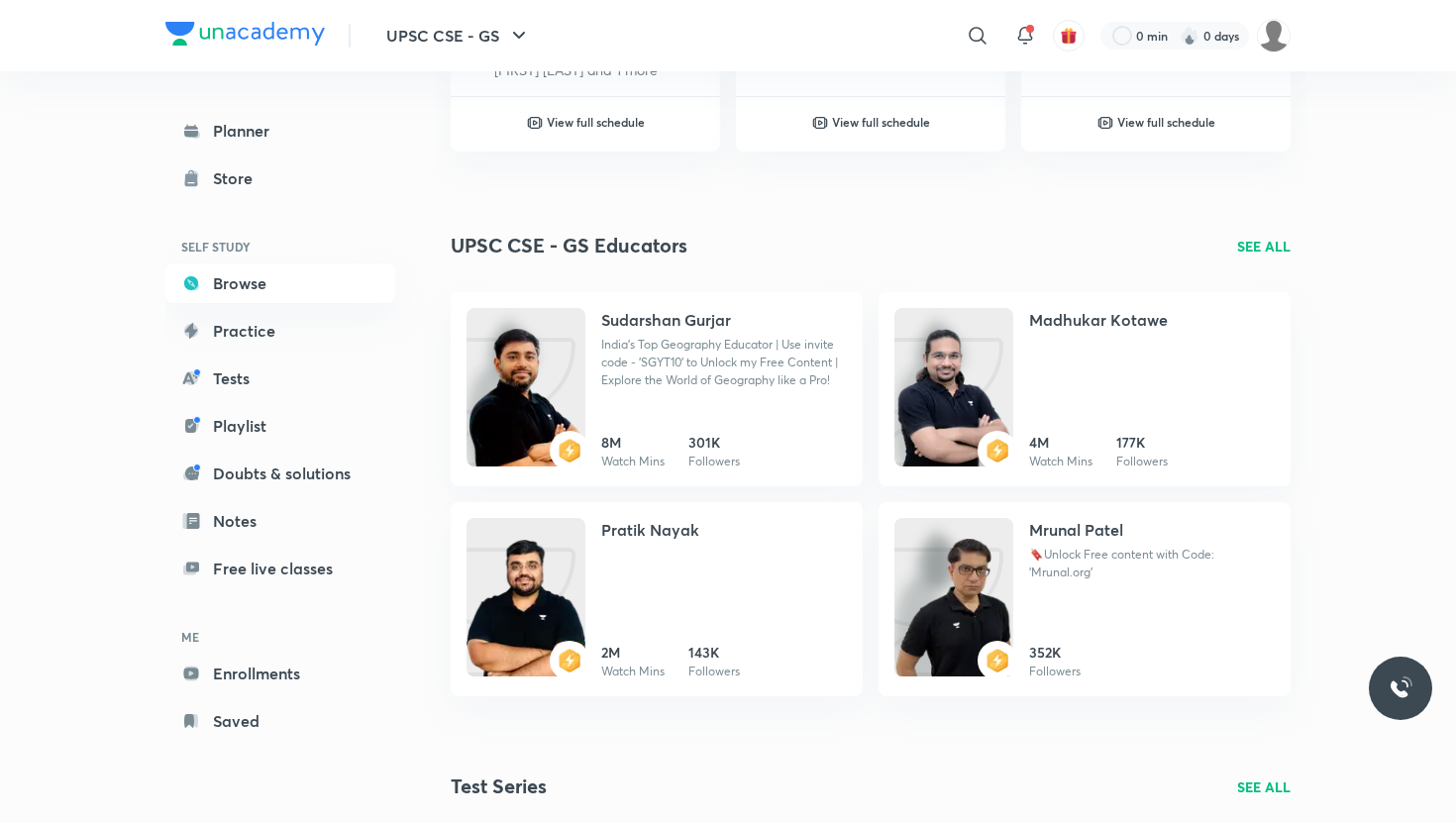 click on "SEE ALL" at bounding box center (1264, 246) 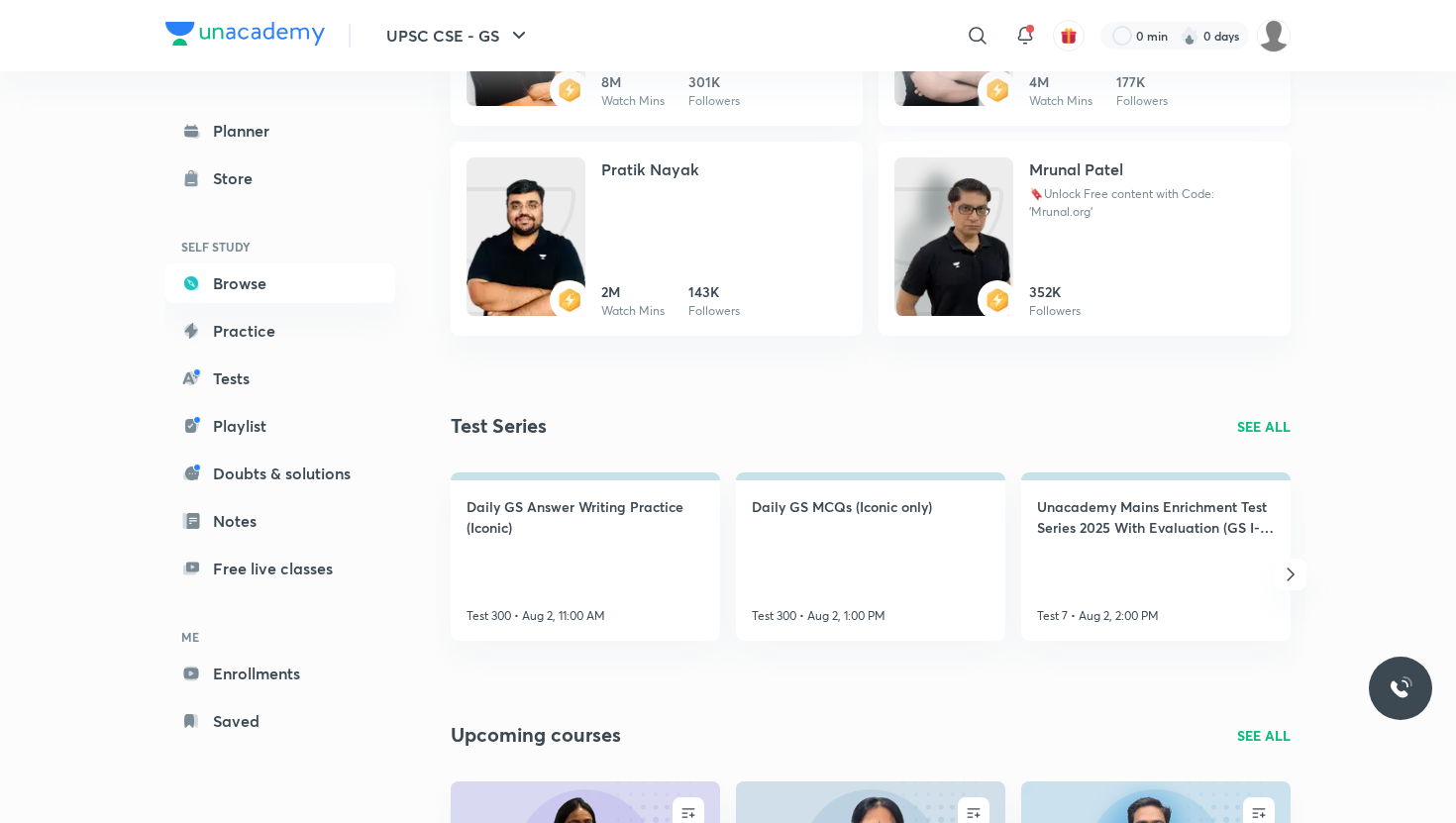 scroll, scrollTop: 1355, scrollLeft: 0, axis: vertical 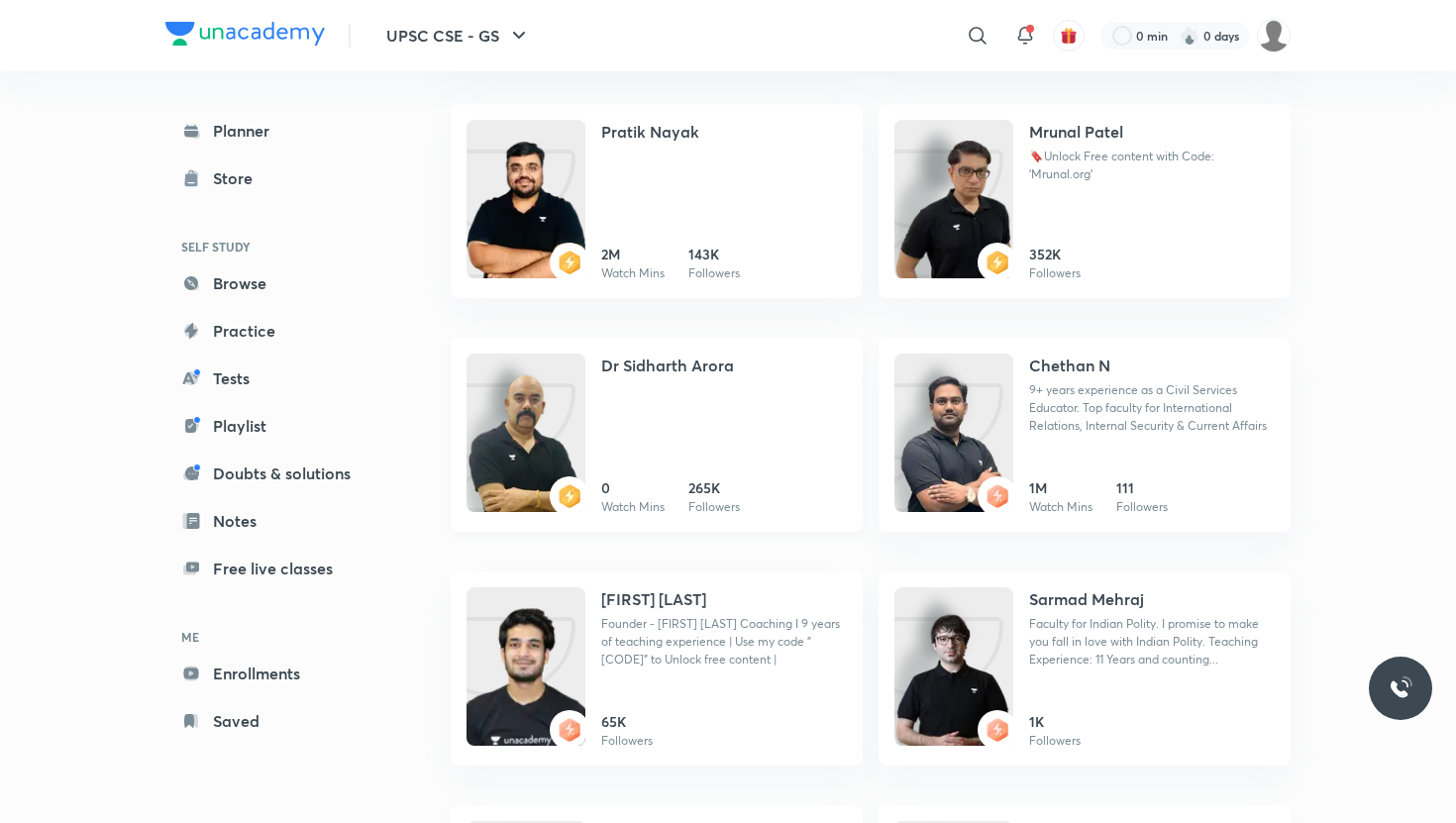 click on "[TITLE] [FIRST] [LAST] 0 Watch Mins 265K Followers" at bounding box center [724, 435] 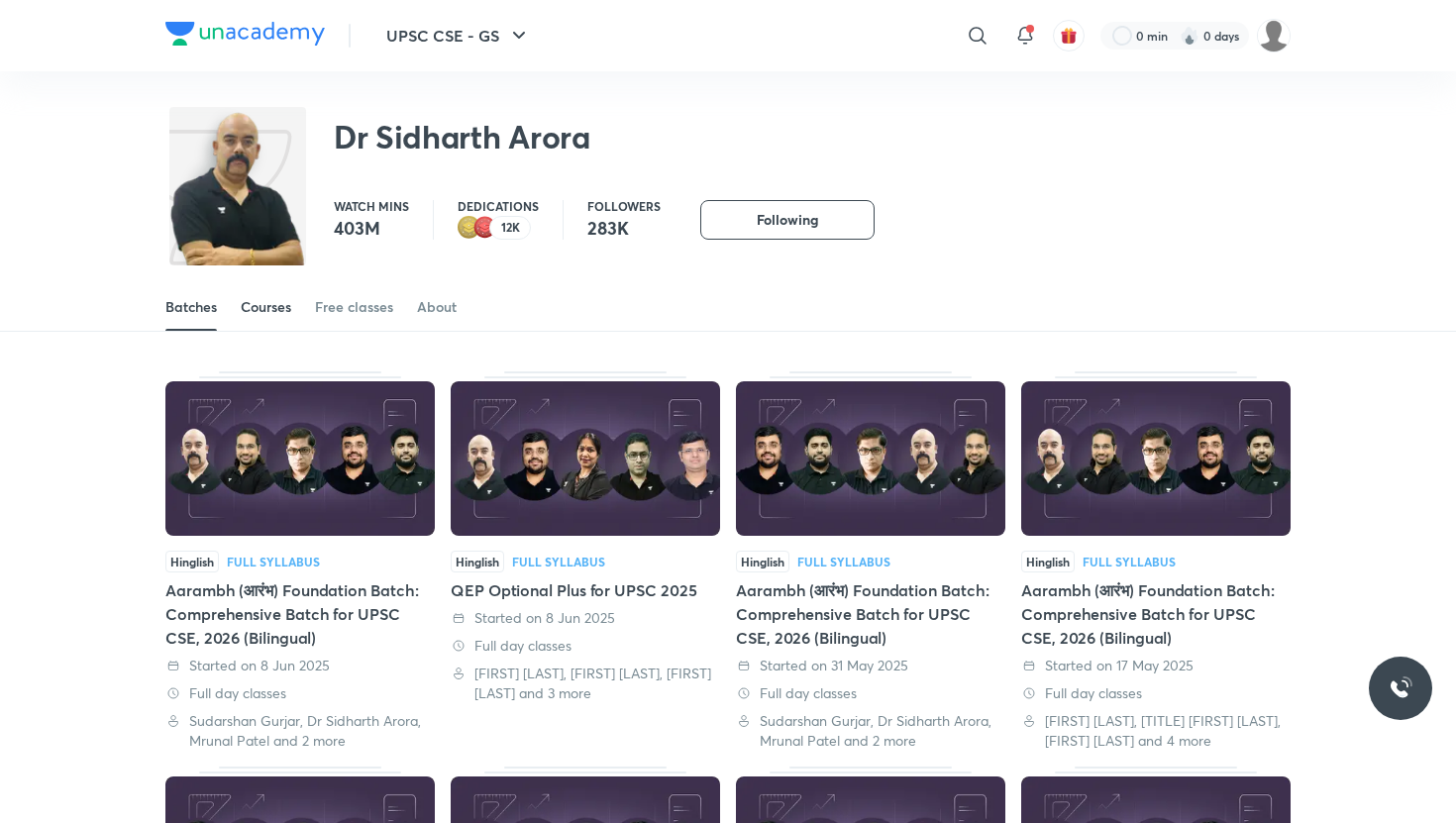 click on "Courses" at bounding box center (265, 307) 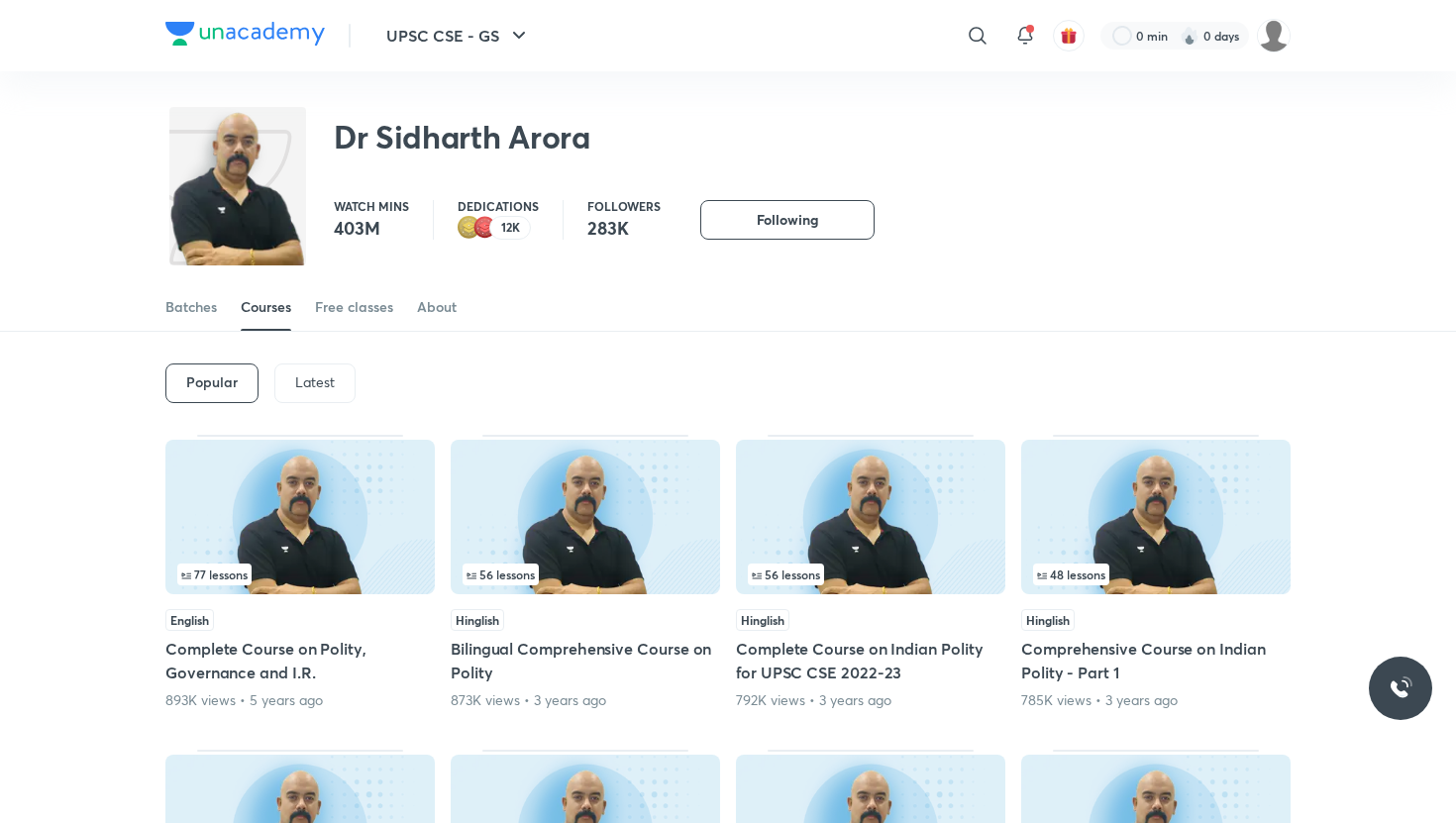 click on "Latest" at bounding box center (315, 383) 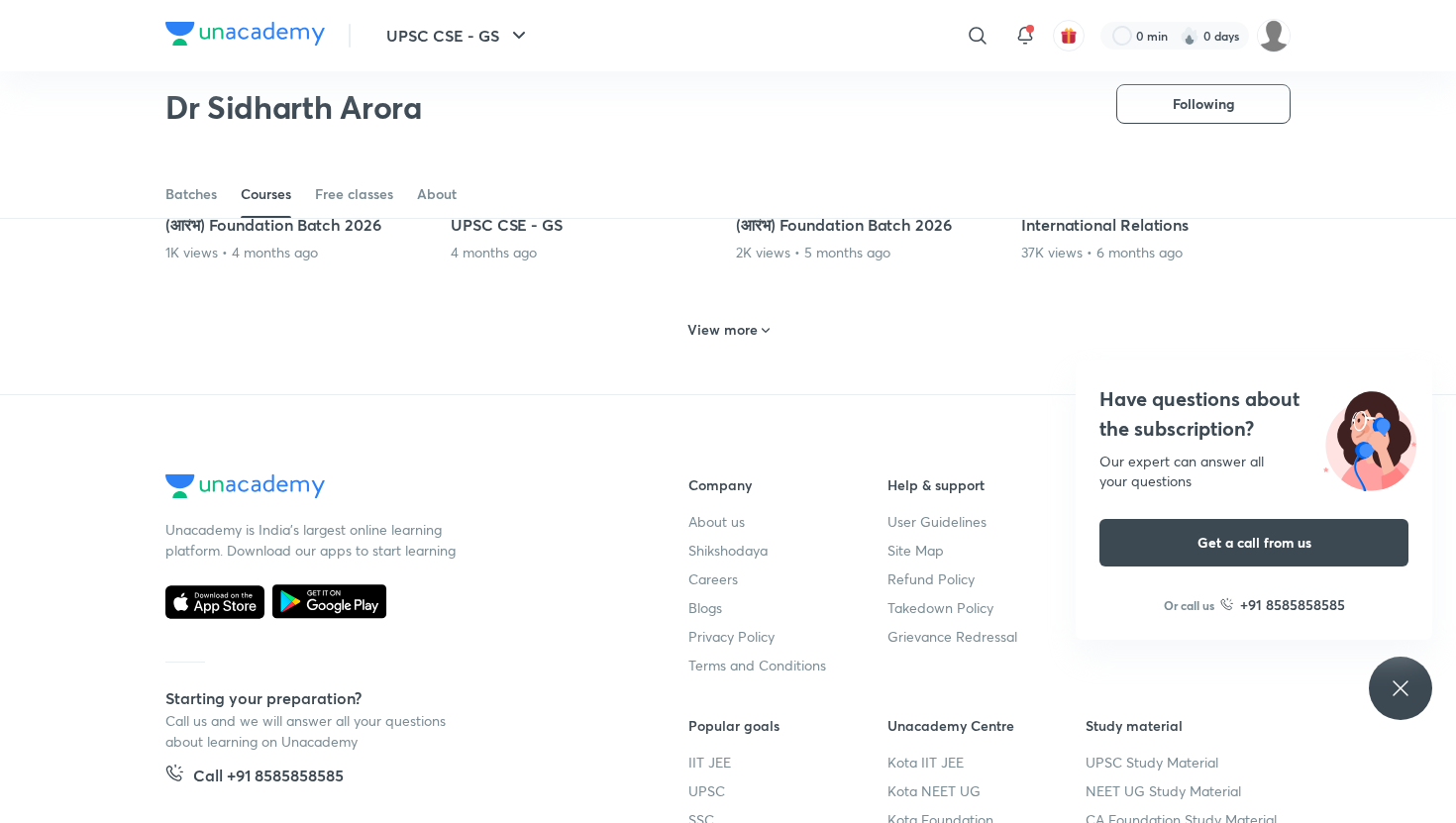 scroll, scrollTop: 1021, scrollLeft: 0, axis: vertical 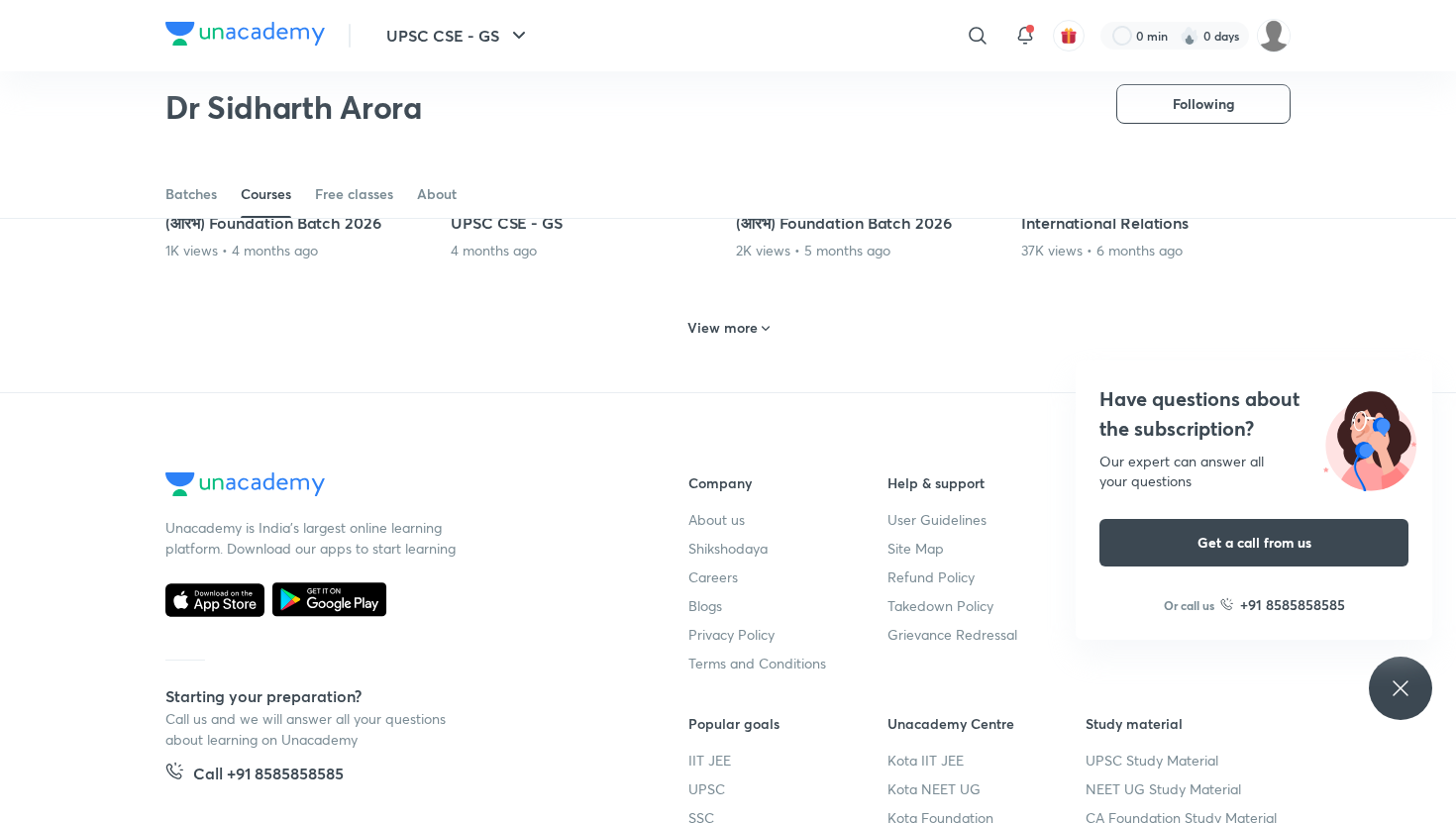click on "View more" at bounding box center (722, 328) 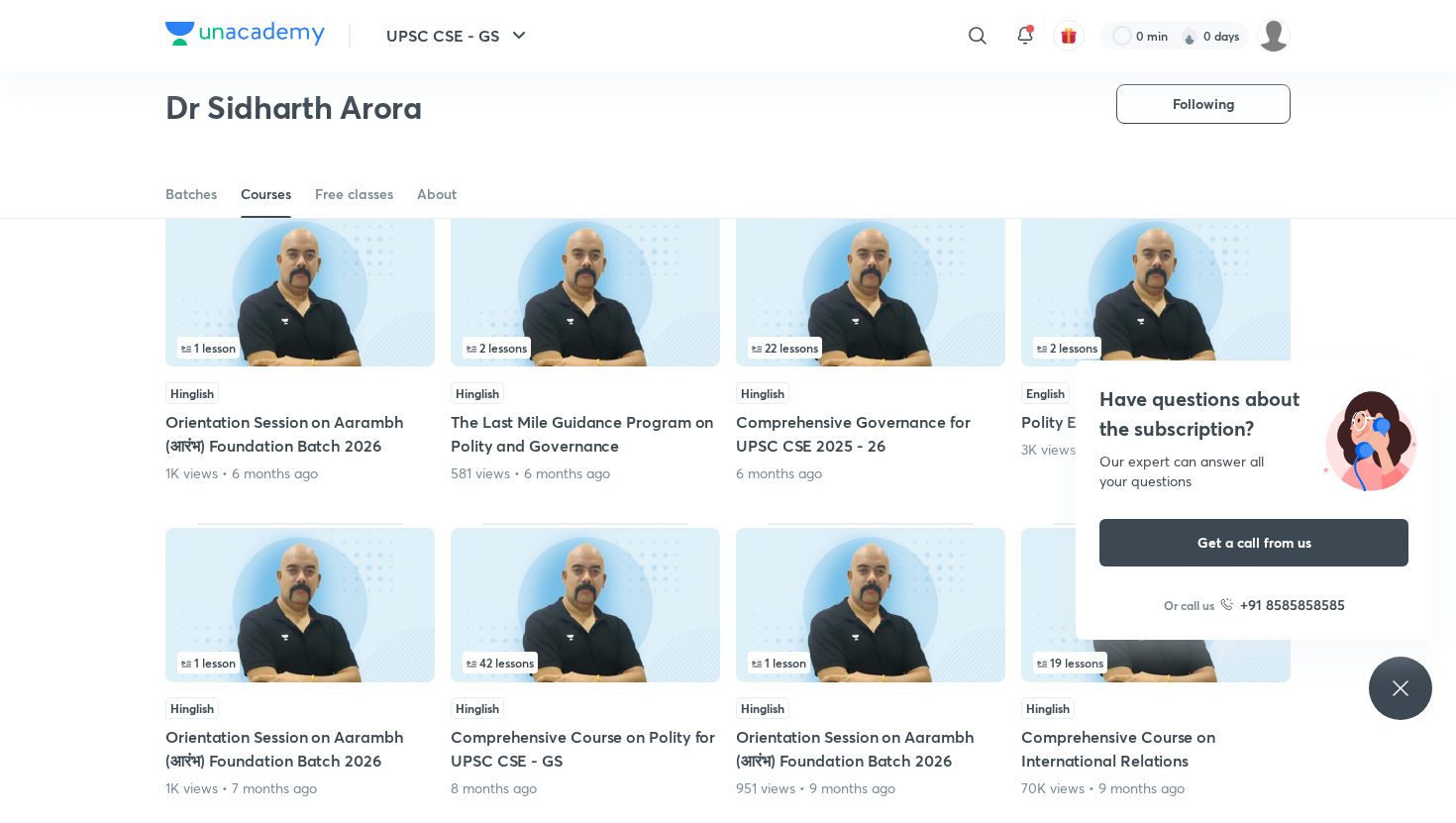 scroll, scrollTop: 1115, scrollLeft: 0, axis: vertical 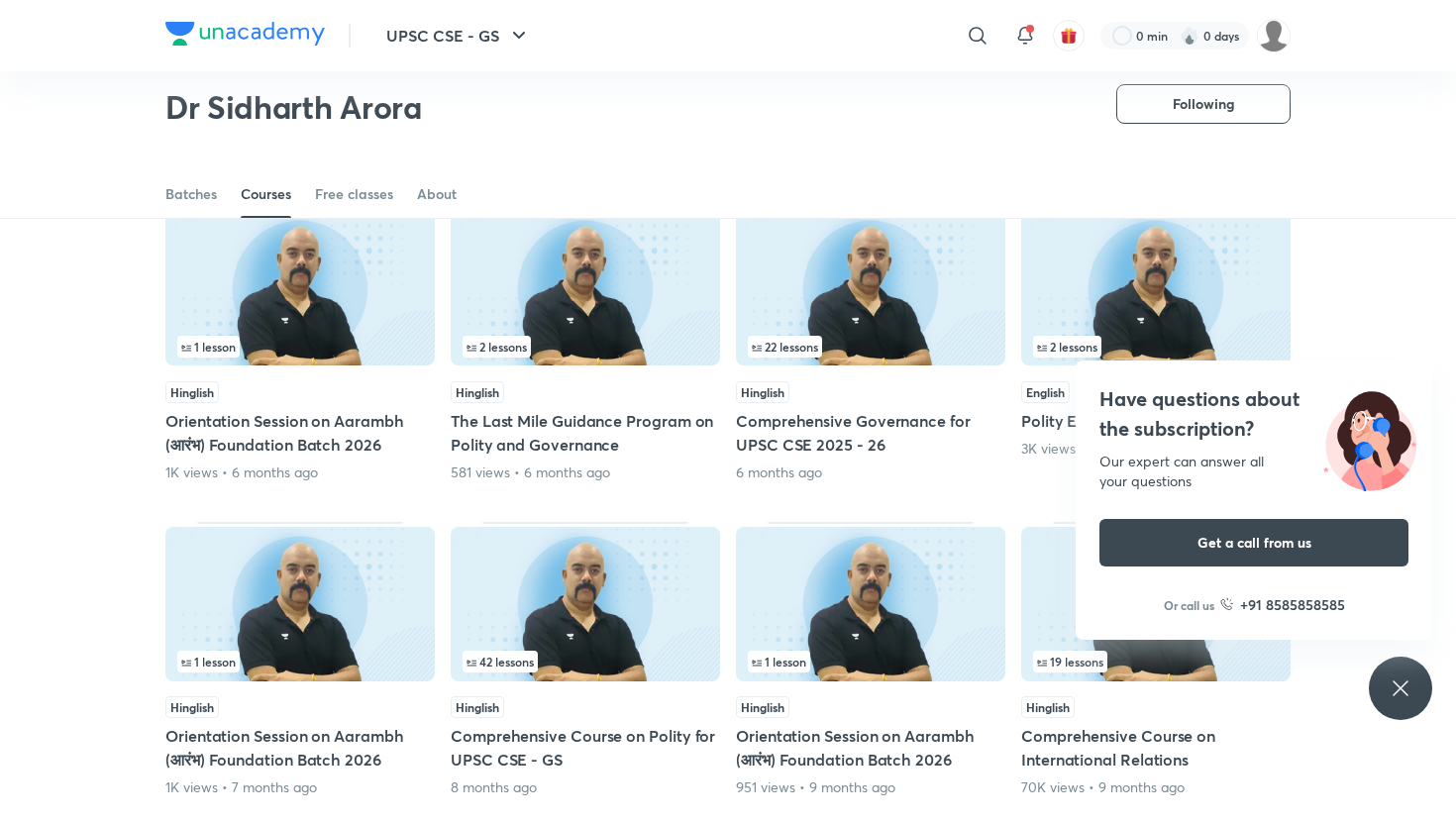 click on "Have questions about the subscription? Our expert can answer all your questions Get a call from us Or call us +91 8585858585" at bounding box center [1401, 688] 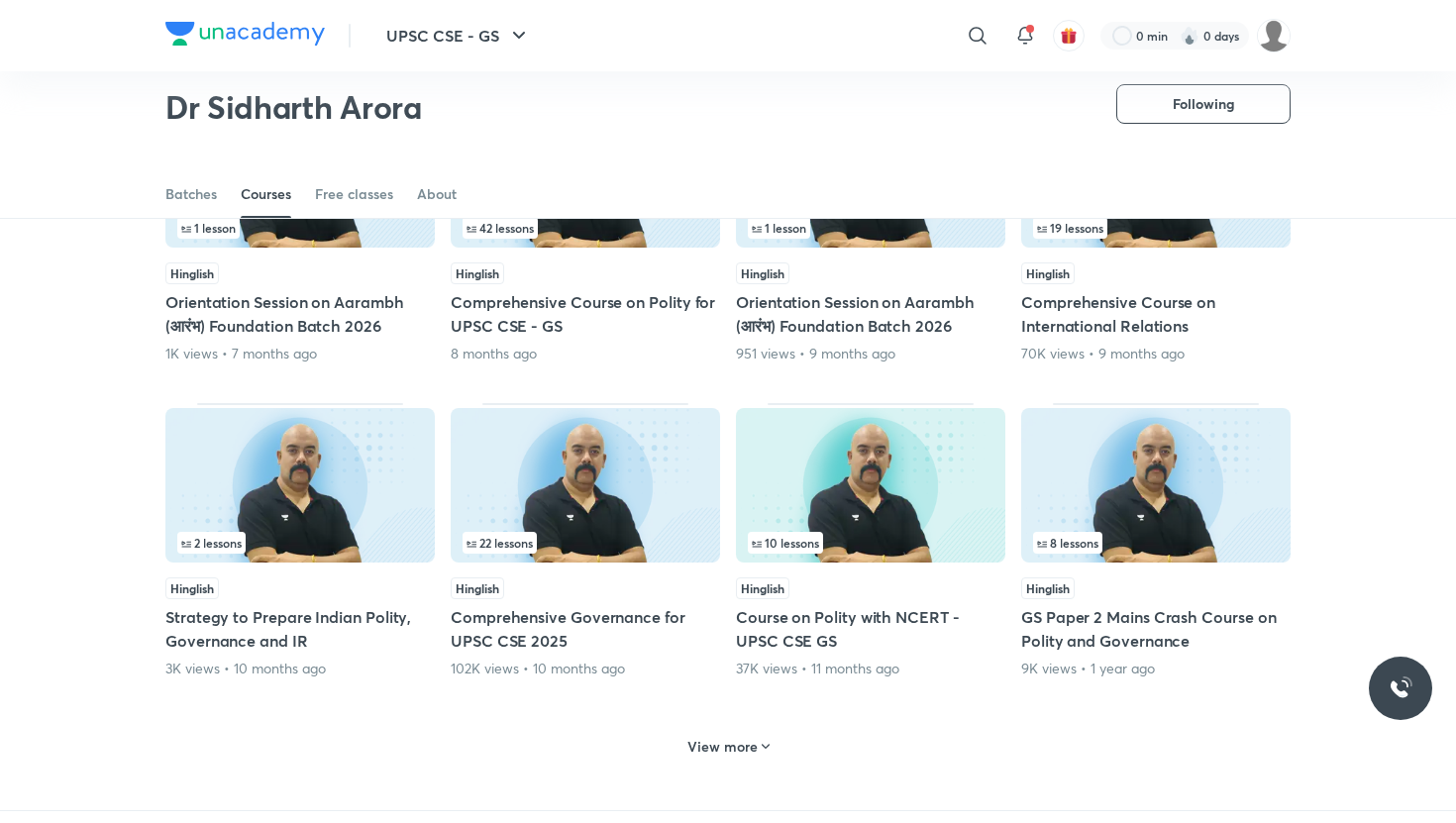 scroll, scrollTop: 1551, scrollLeft: 0, axis: vertical 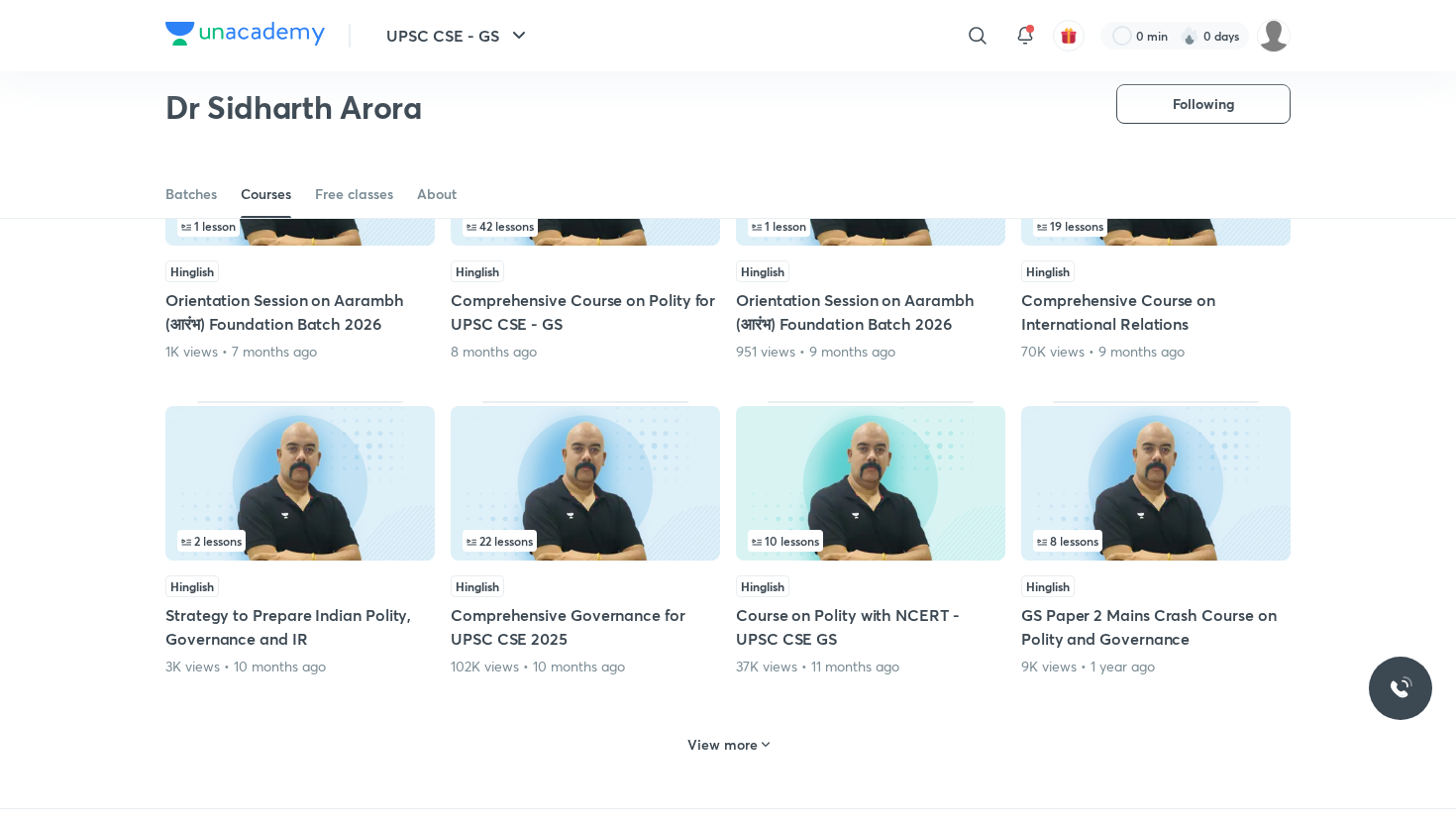 click on "View more" at bounding box center (722, 745) 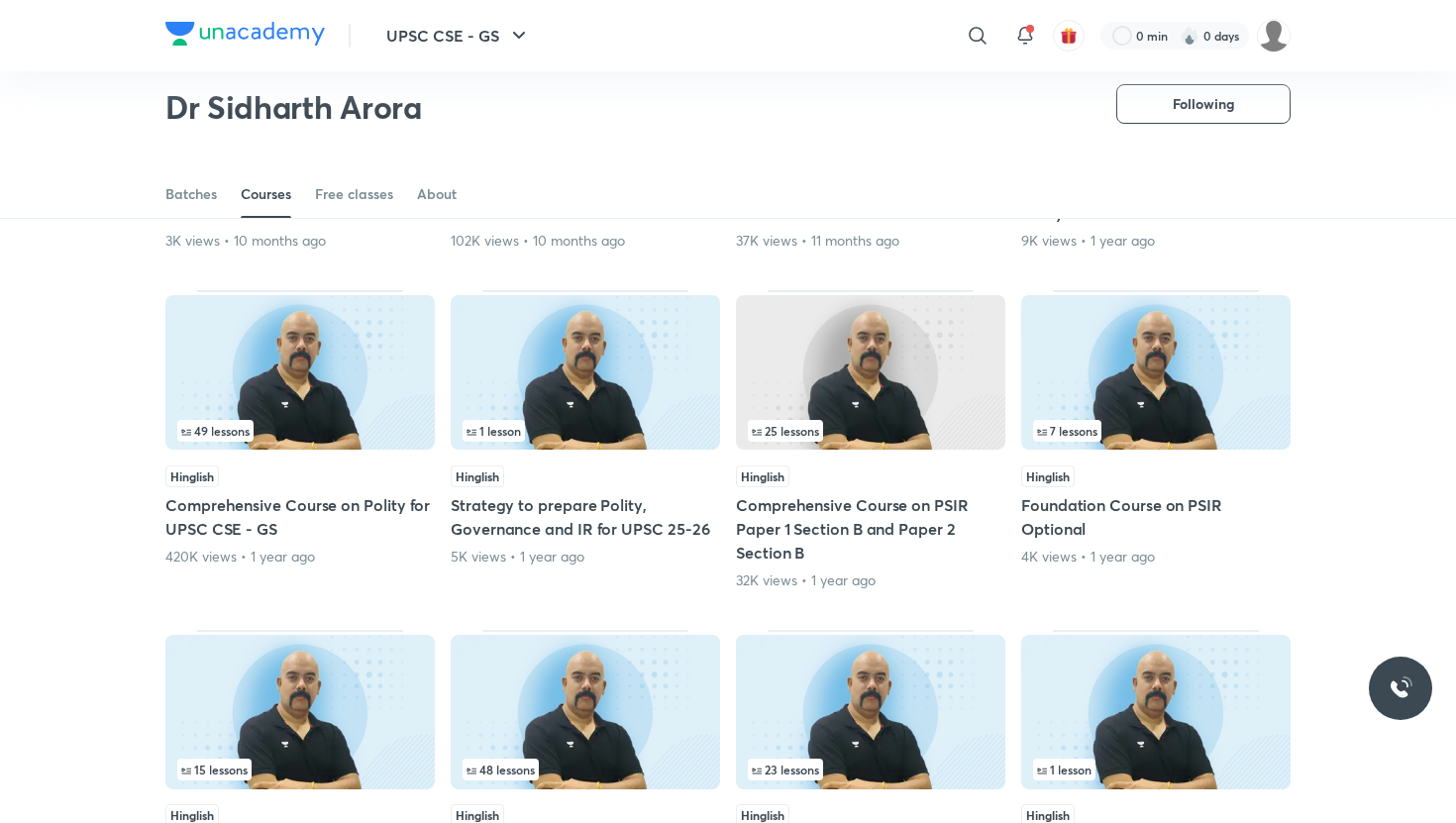 scroll, scrollTop: 2002, scrollLeft: 0, axis: vertical 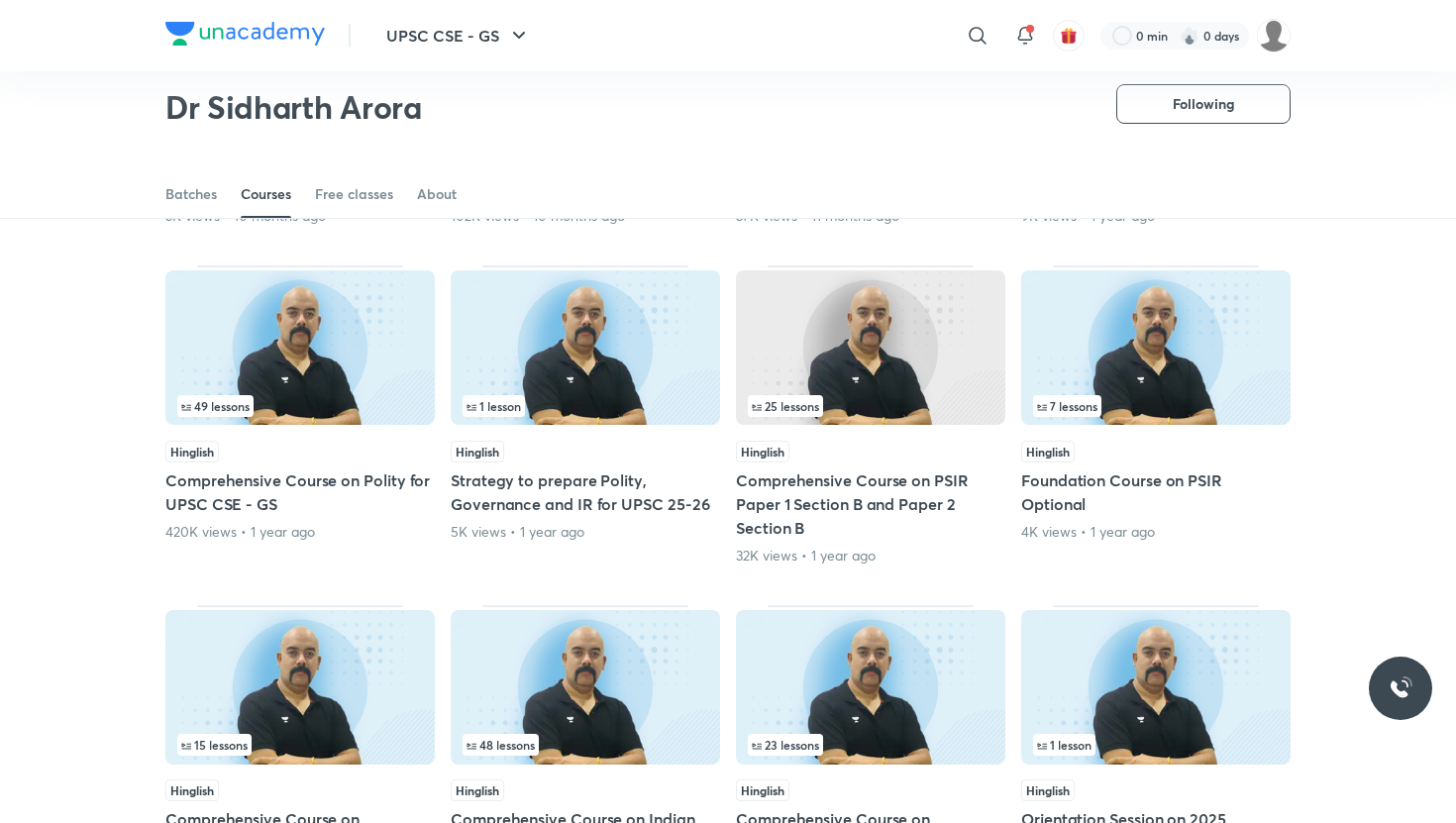 click on "Comprehensive Course on Polity for UPSC CSE - GS" at bounding box center [300, 492] 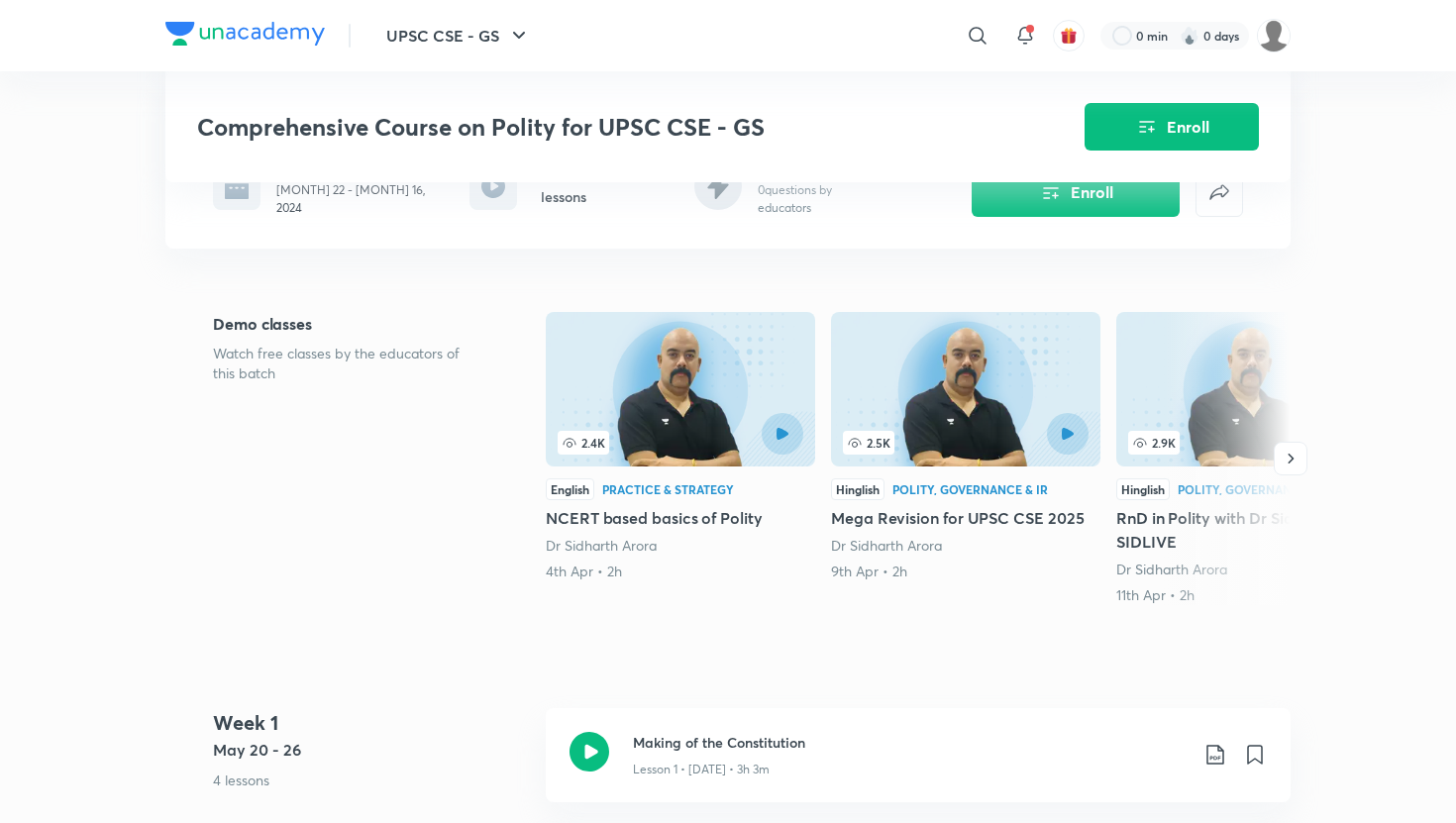 scroll, scrollTop: 0, scrollLeft: 0, axis: both 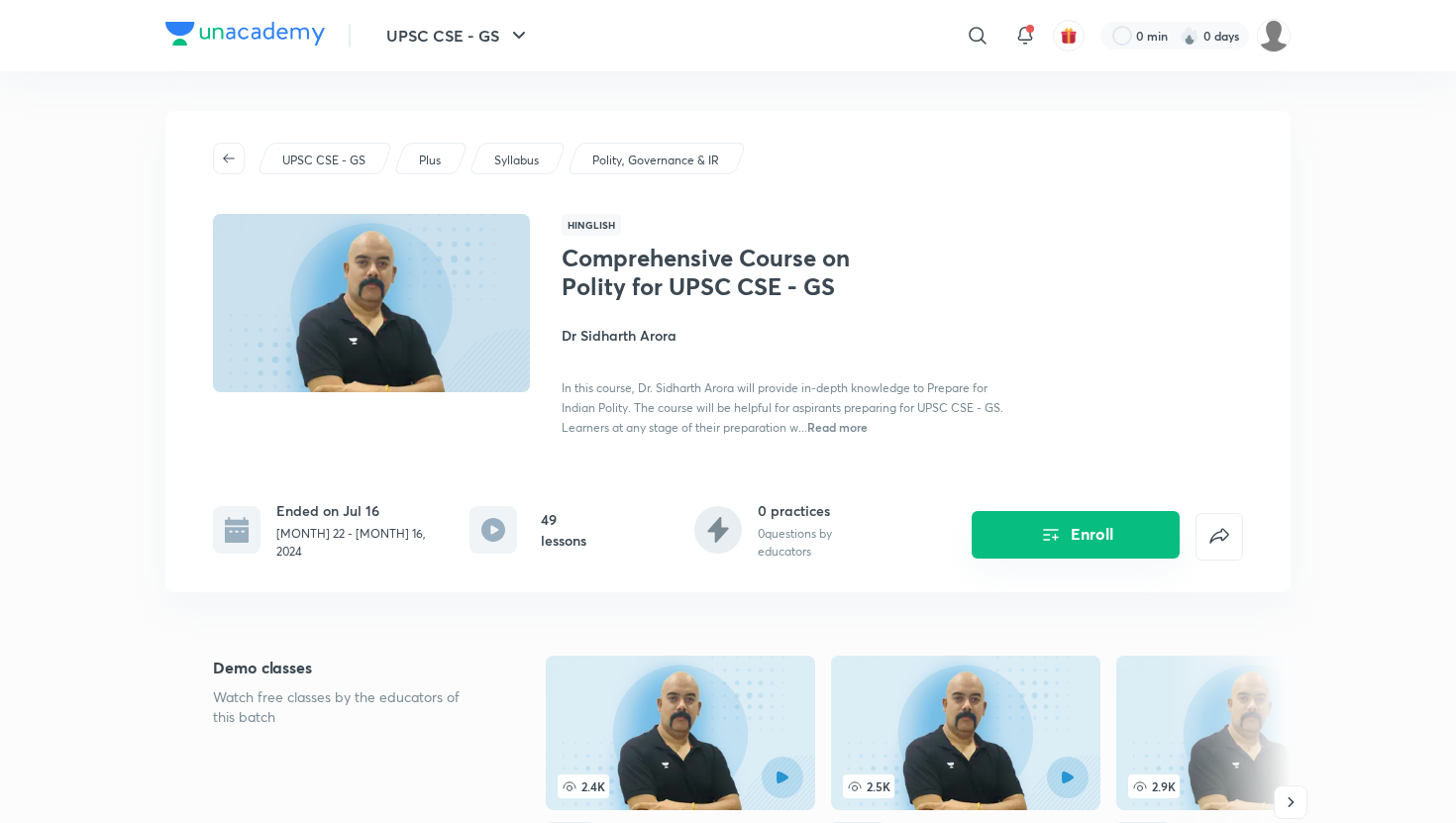 click on "Enroll" at bounding box center [1076, 535] 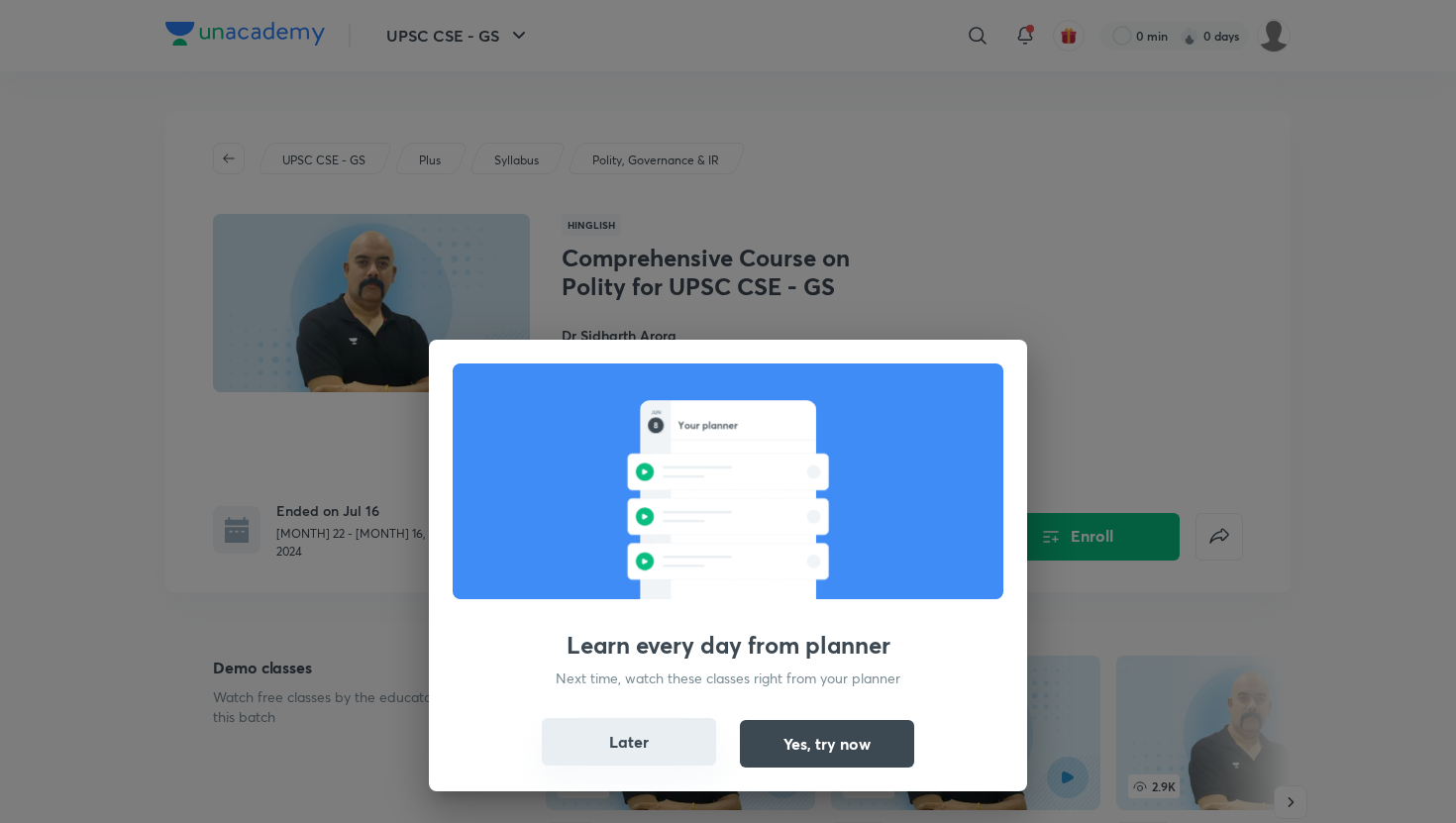 click on "Later" at bounding box center [629, 742] 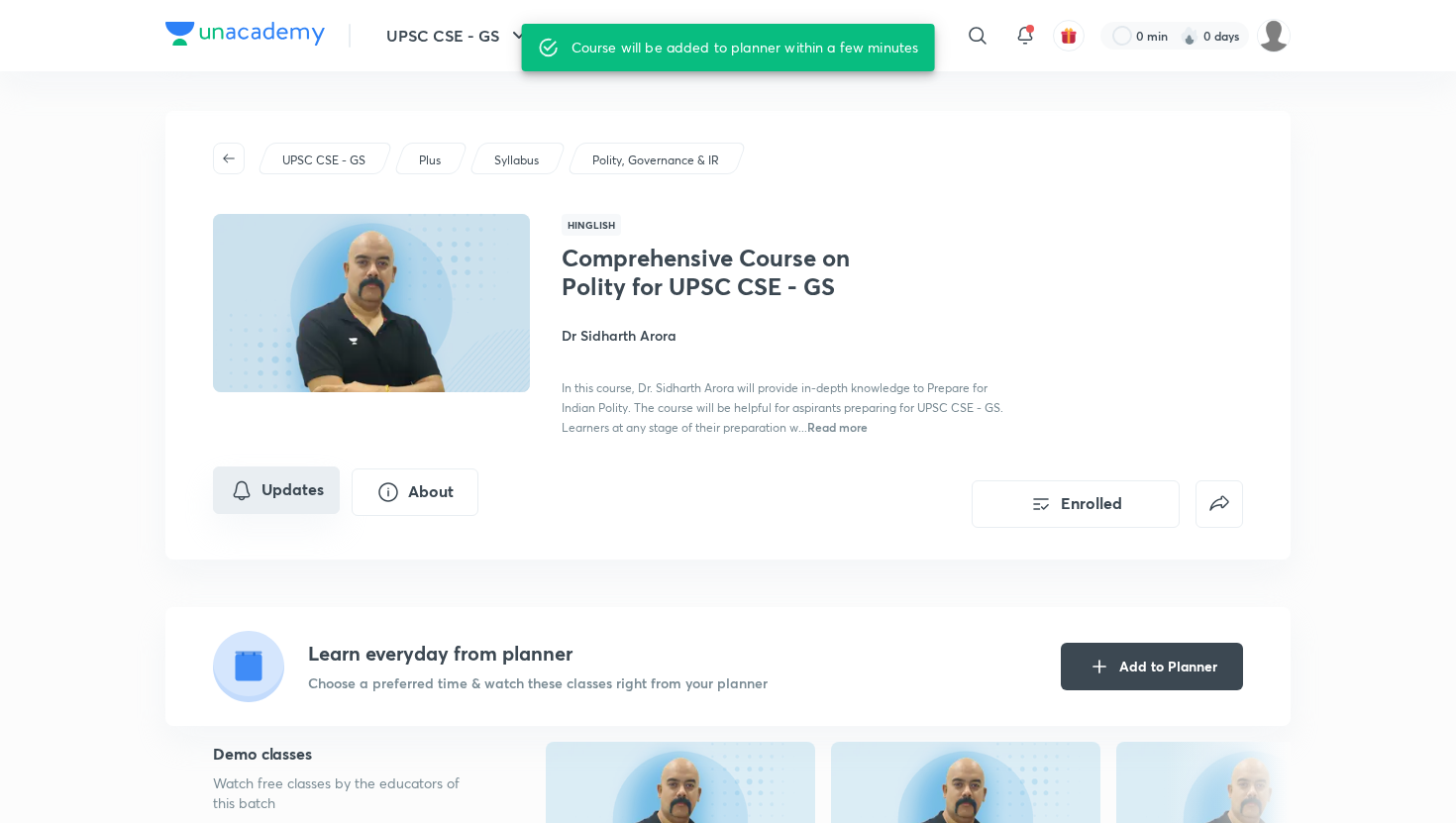 click on "Updates" at bounding box center (276, 490) 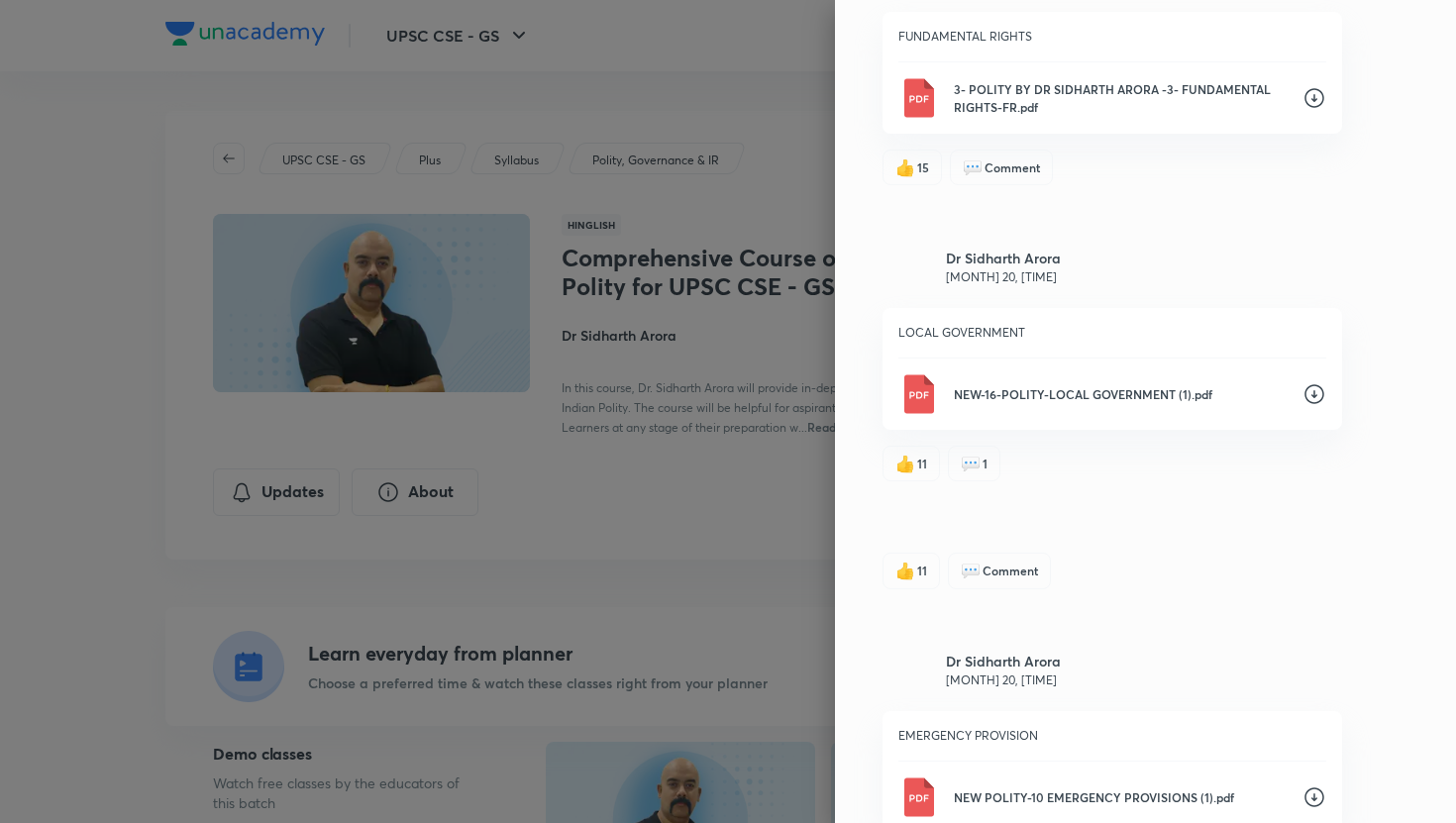 scroll, scrollTop: 616, scrollLeft: 0, axis: vertical 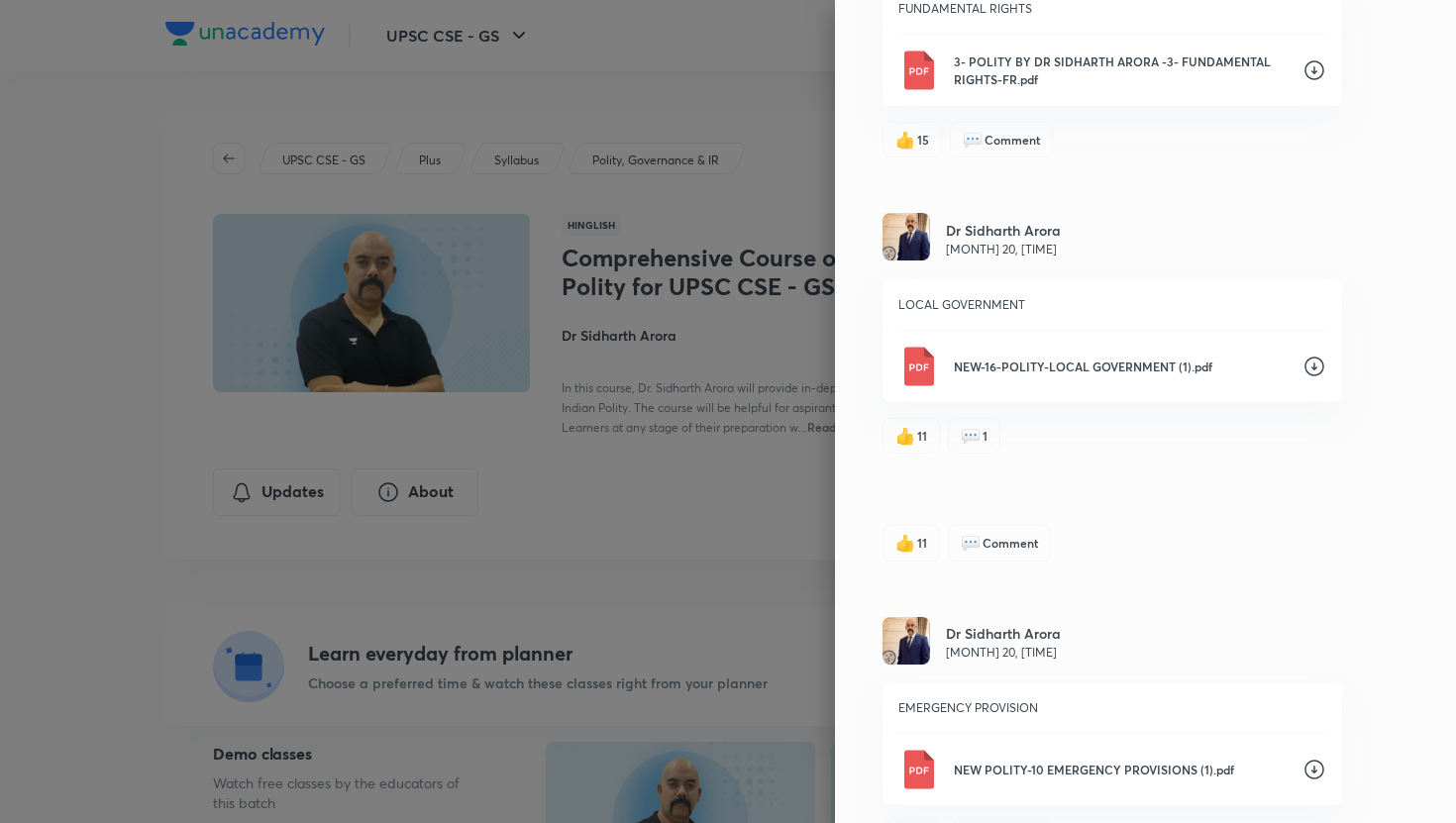 click 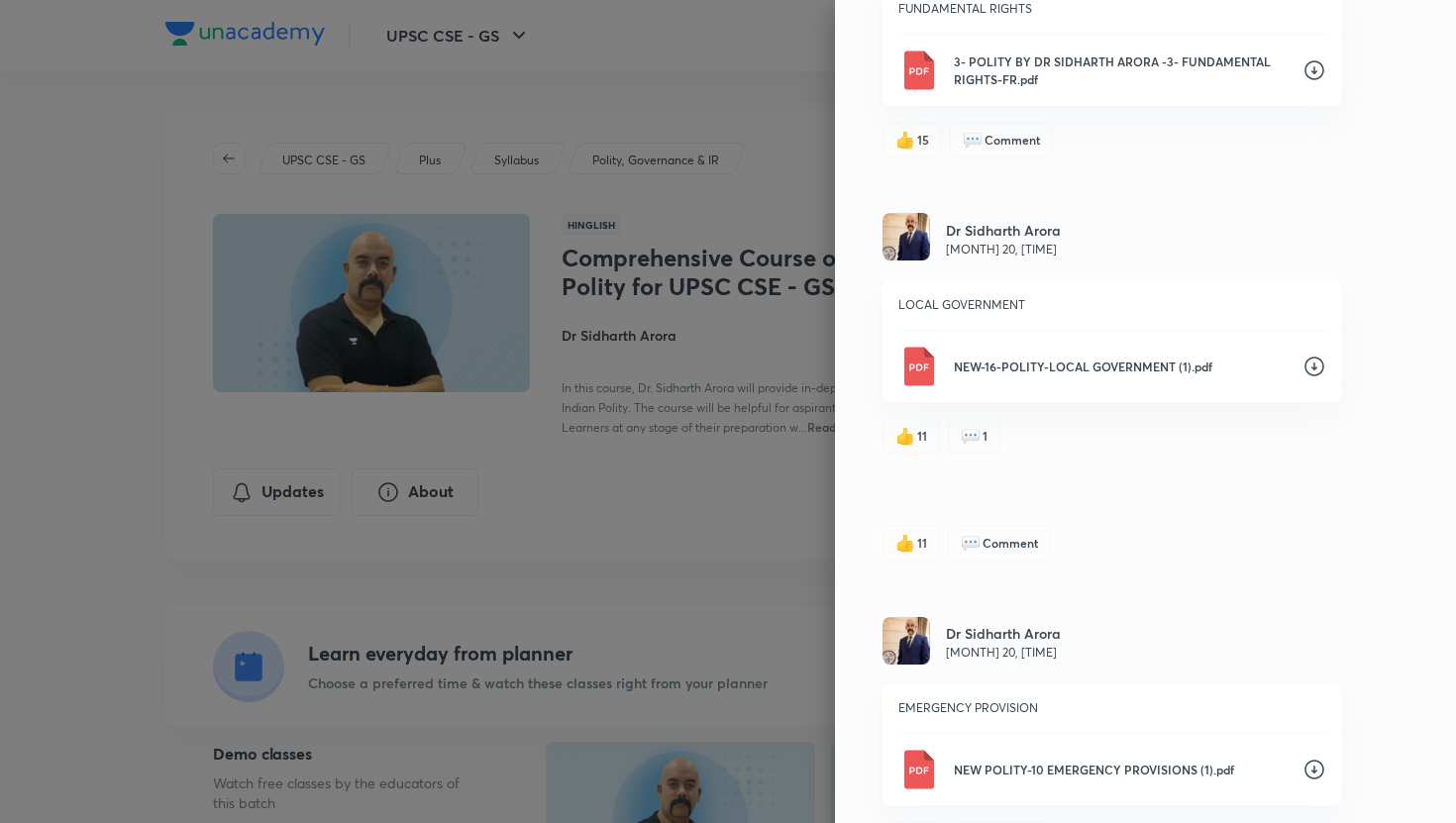 click on "[FIRST] [LAST] [MONTH] 20, [TIME]" at bounding box center [1112, 238] 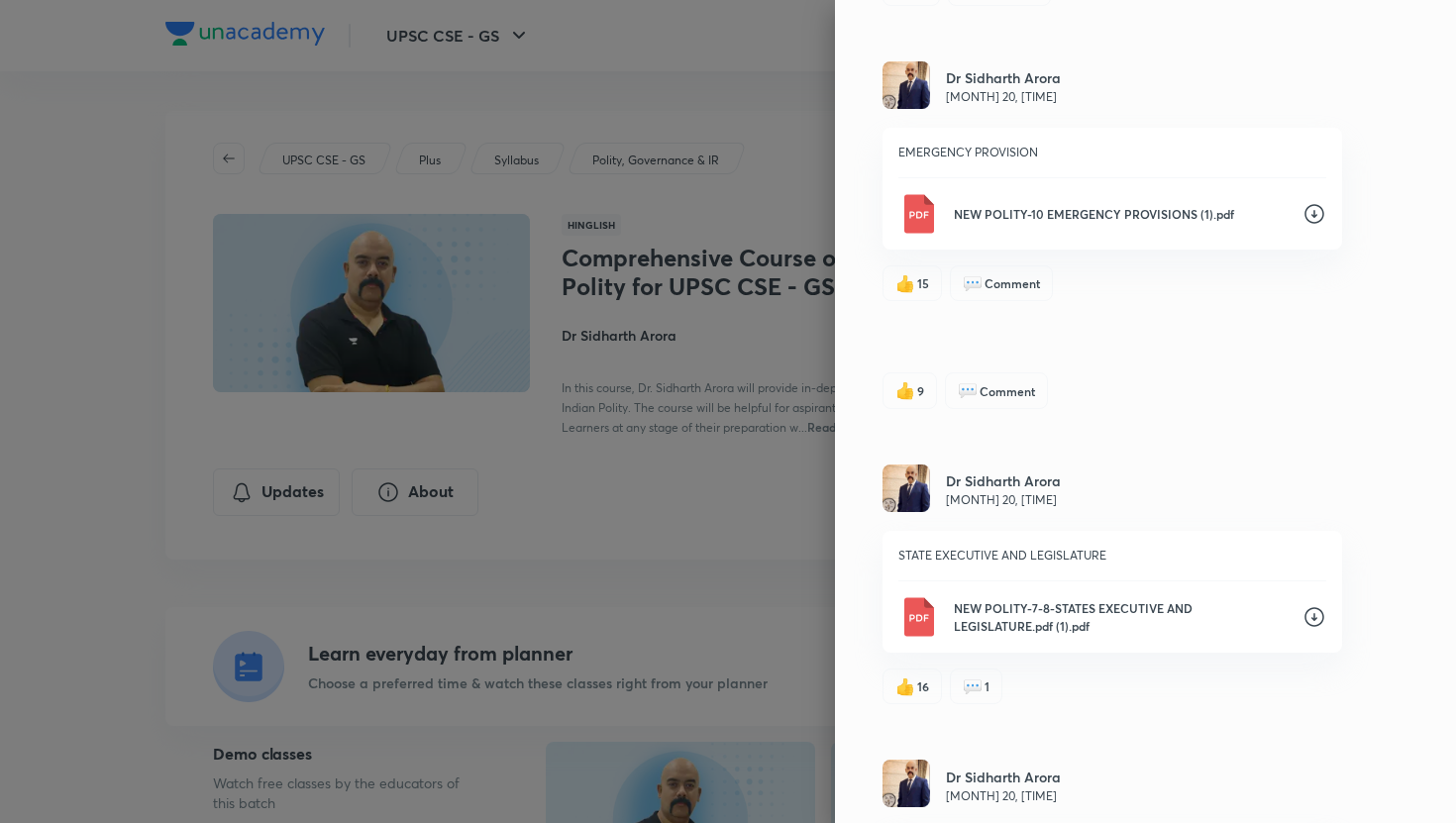 scroll, scrollTop: 1180, scrollLeft: 0, axis: vertical 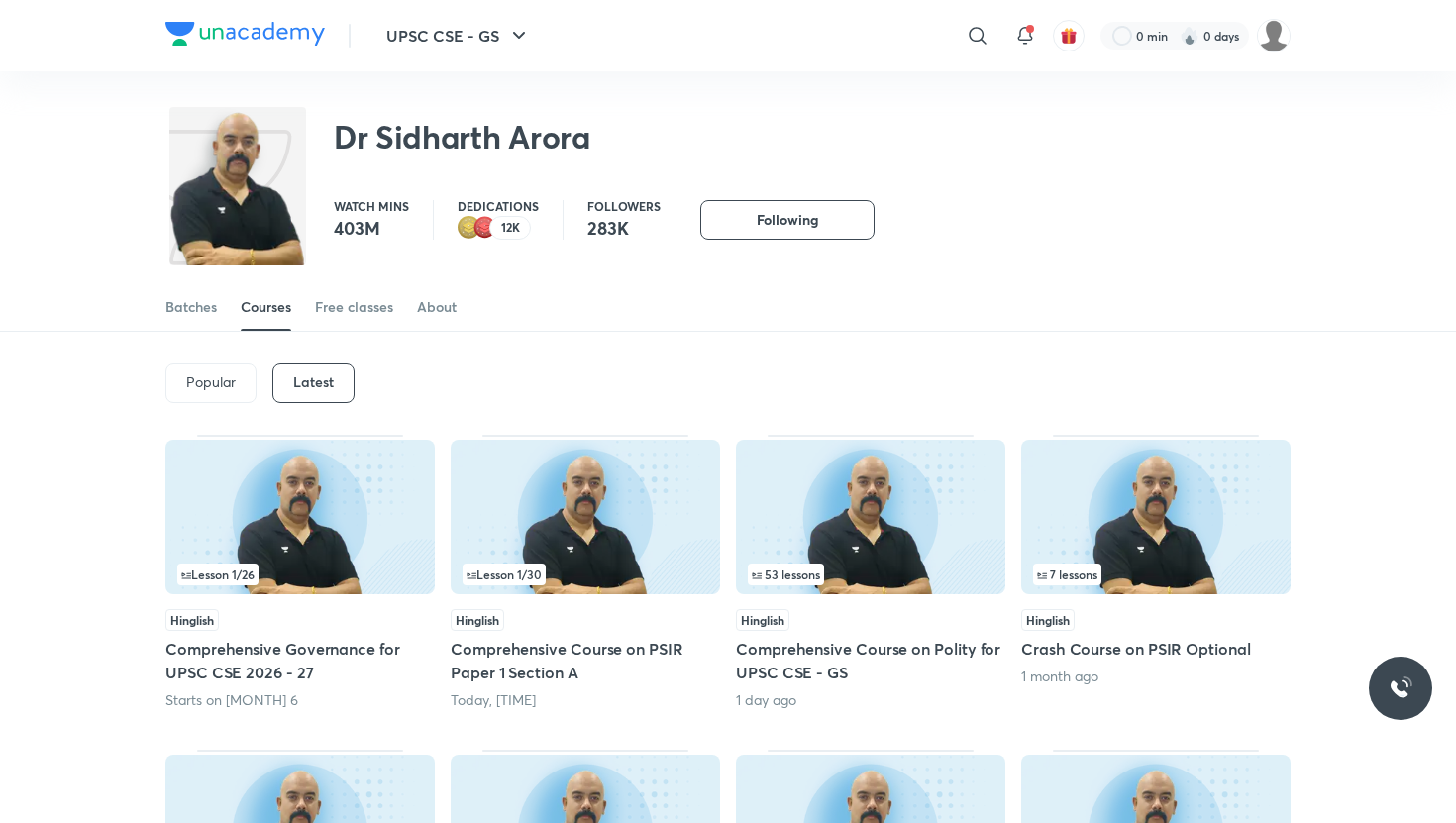 click at bounding box center (238, 204) 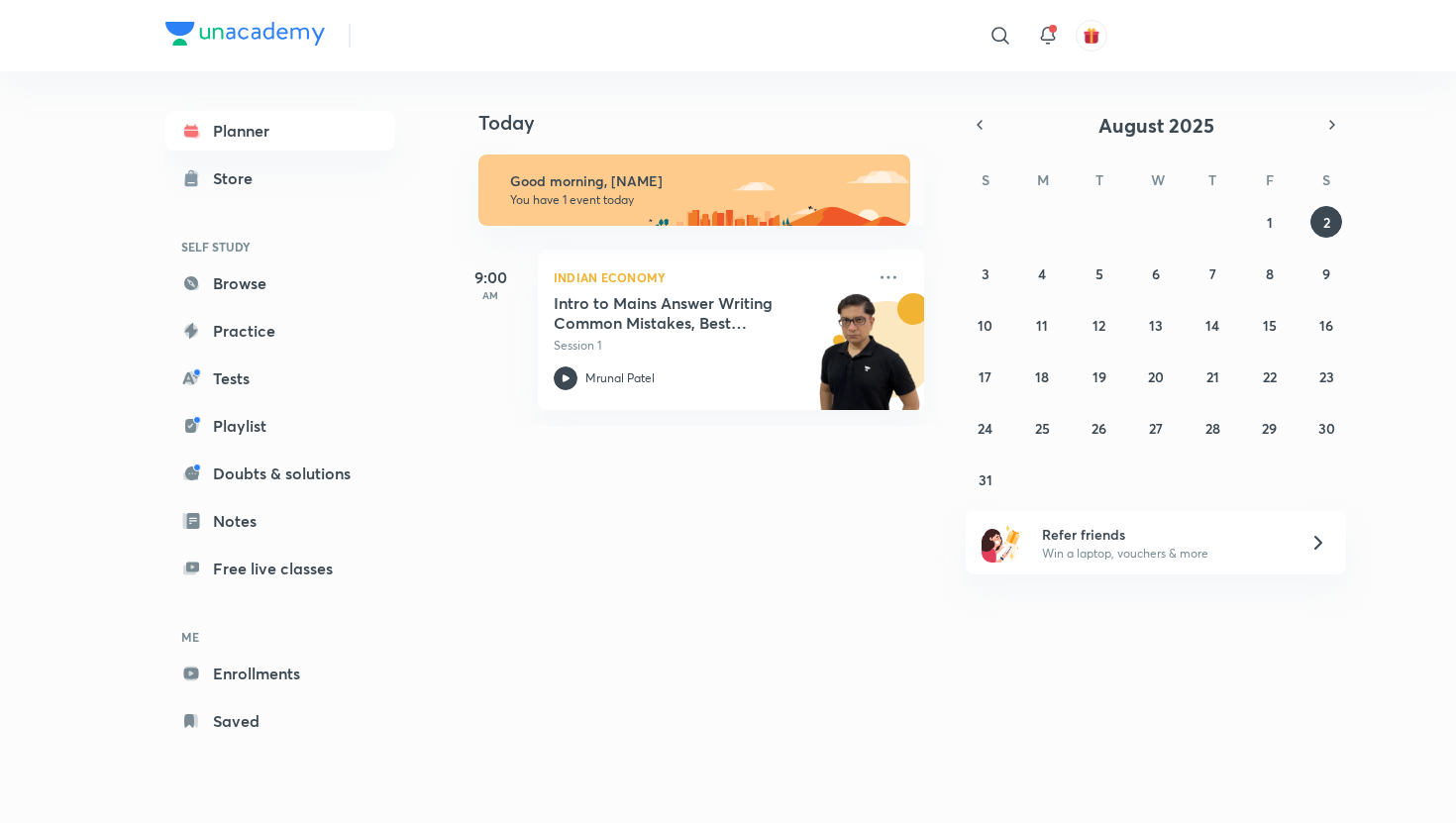scroll, scrollTop: 0, scrollLeft: 0, axis: both 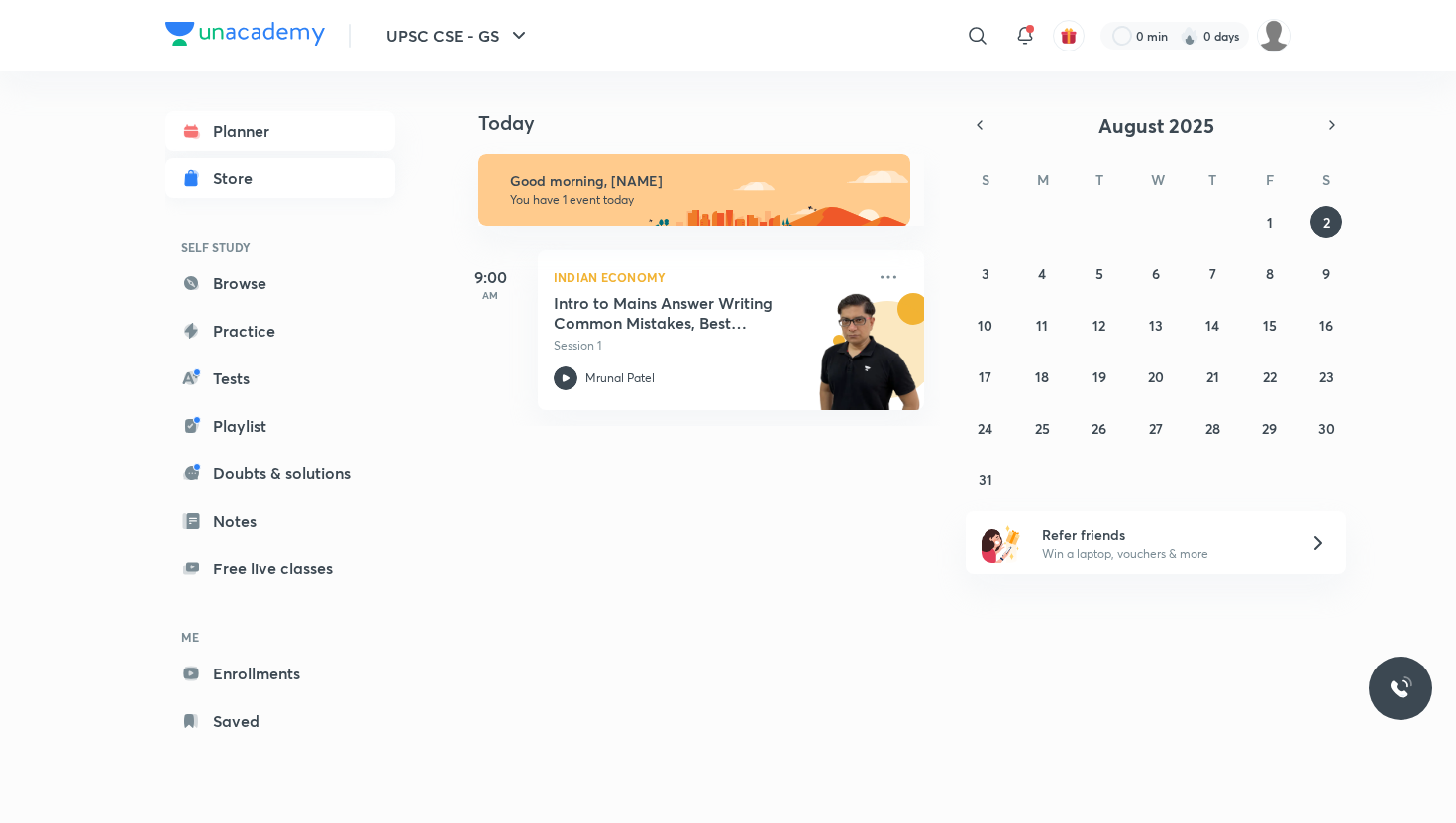 click on "Store" at bounding box center [239, 178] 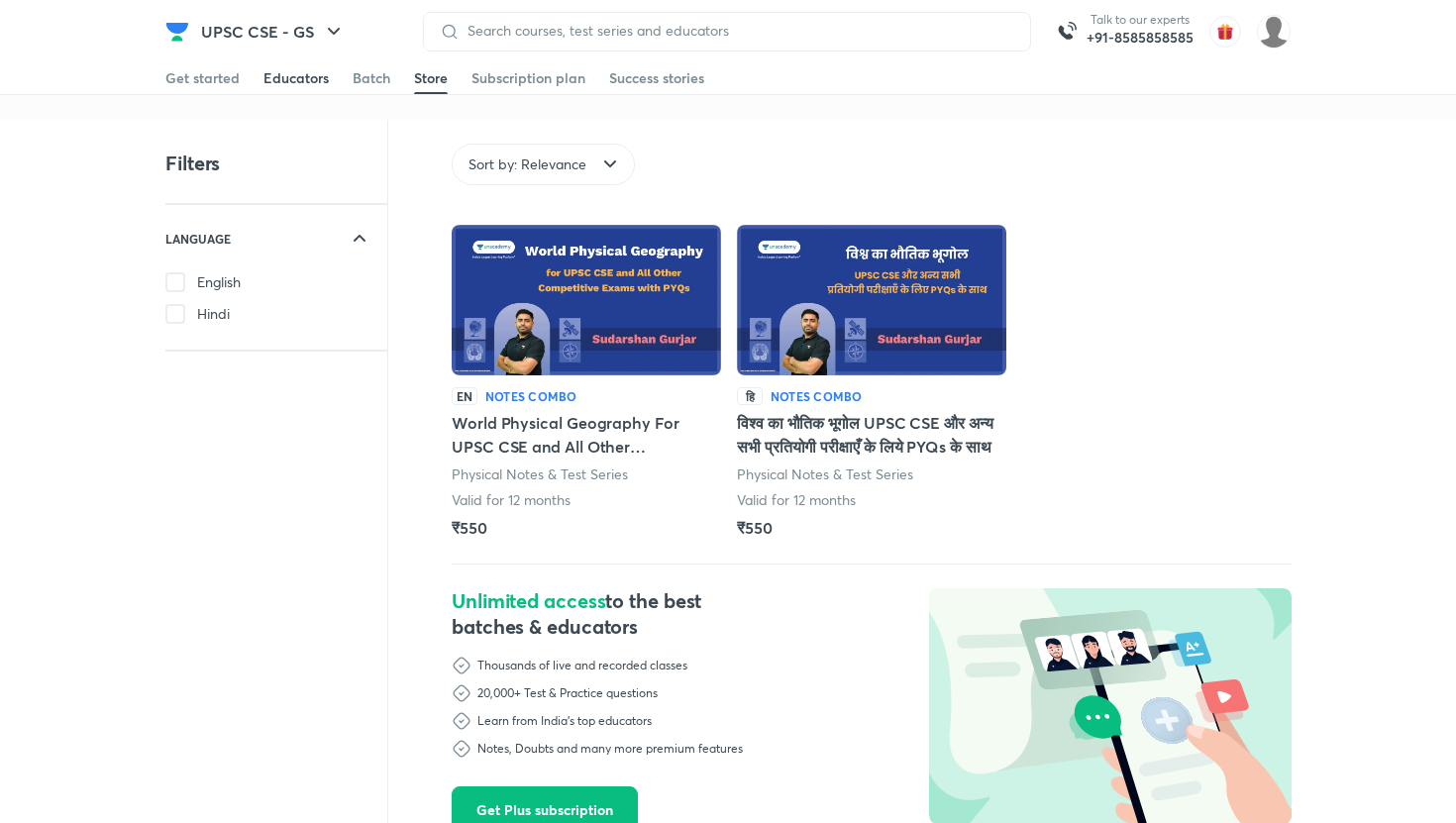 click on "Educators" at bounding box center (296, 78) 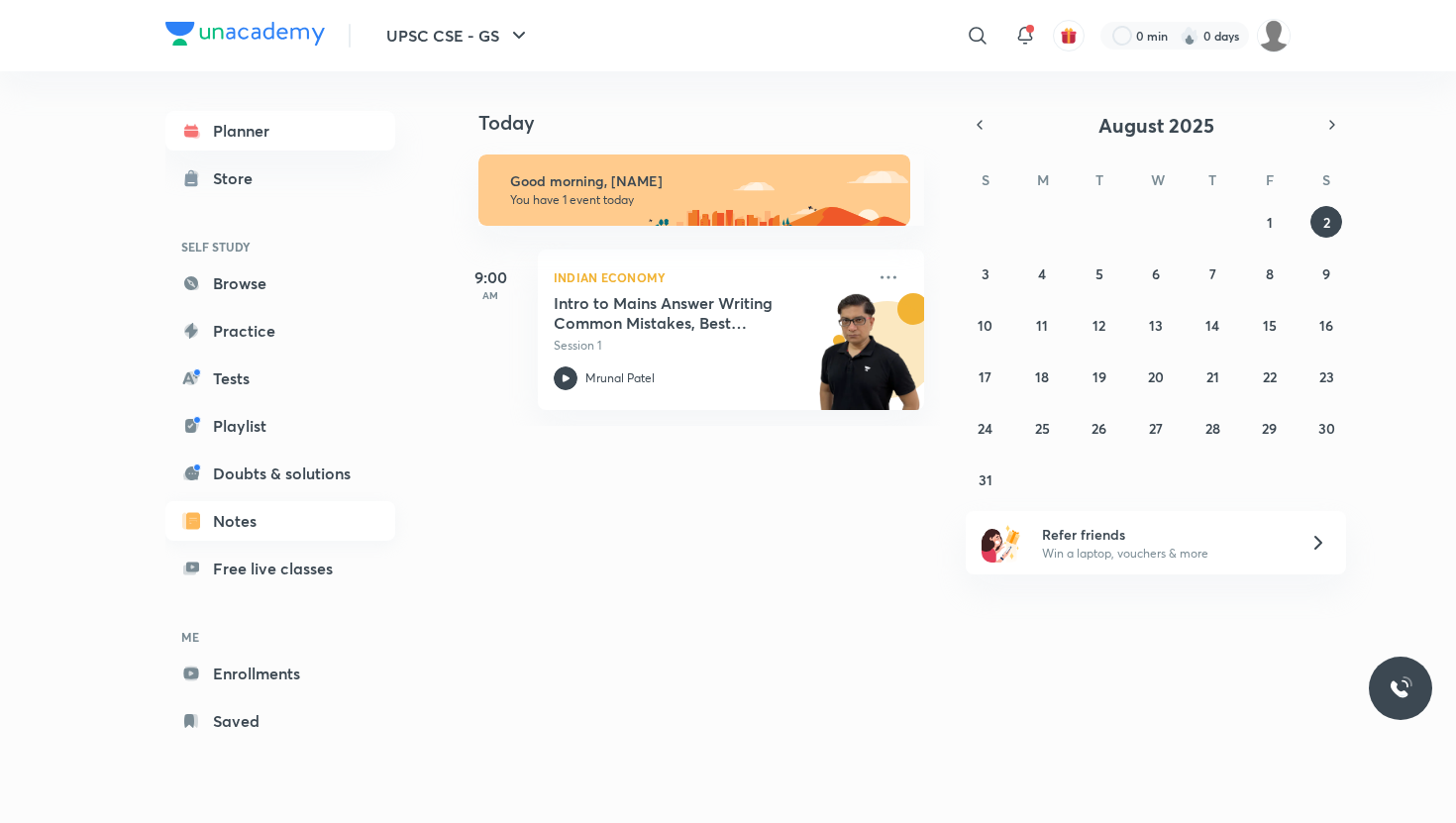 click on "Notes" at bounding box center (280, 521) 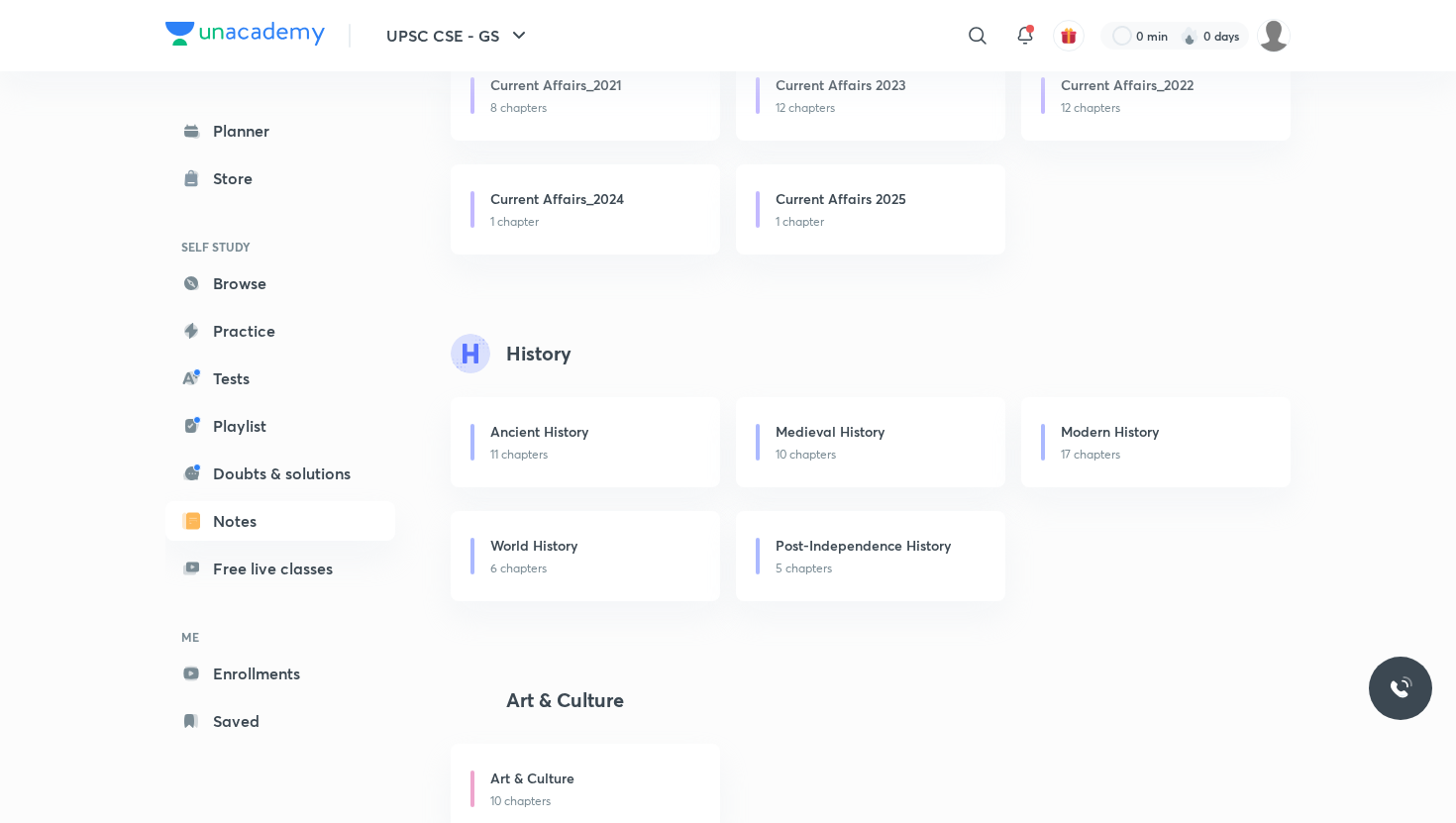 scroll, scrollTop: 1018, scrollLeft: 0, axis: vertical 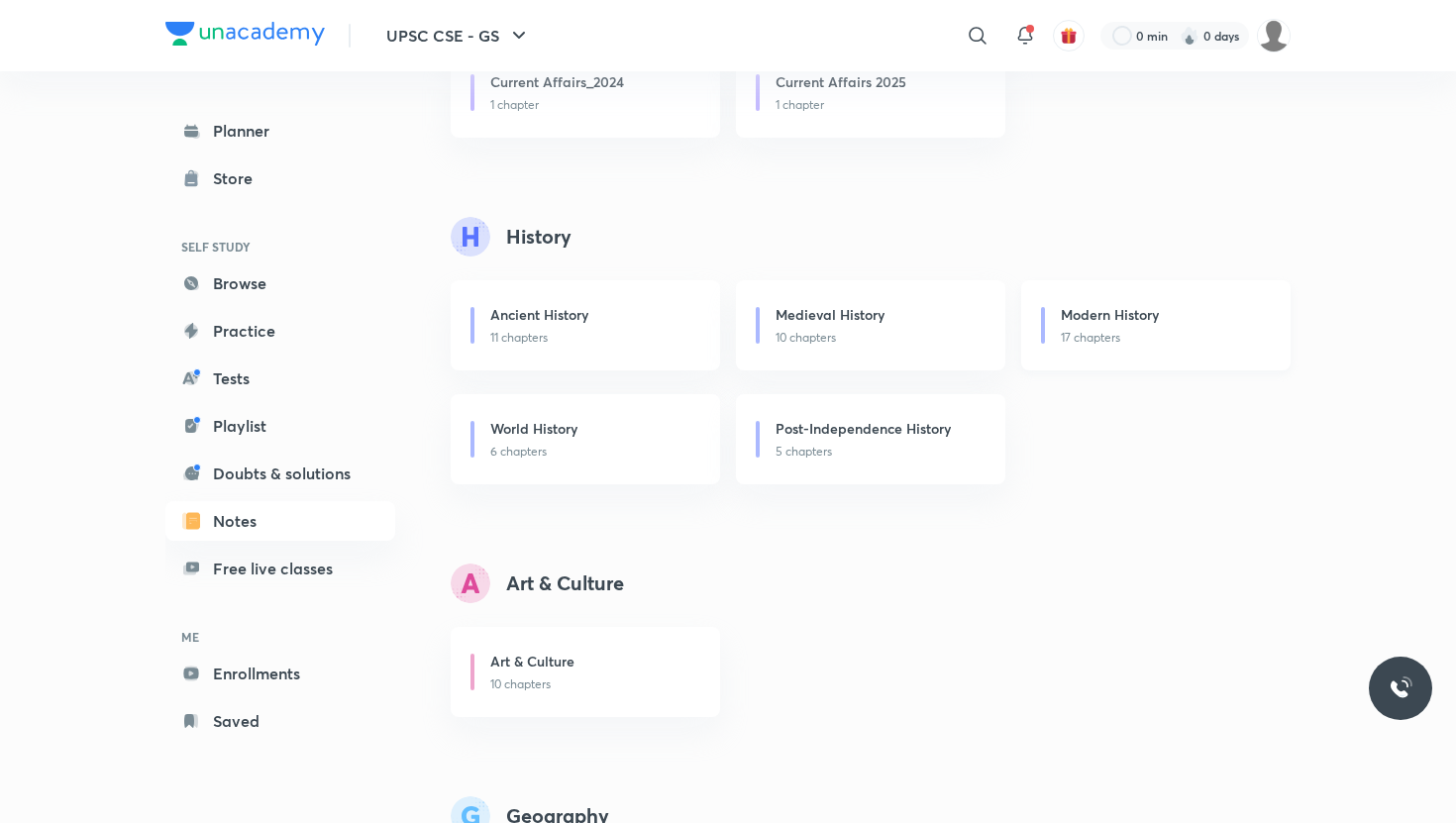 click on "Modern History" at bounding box center [1109, 314] 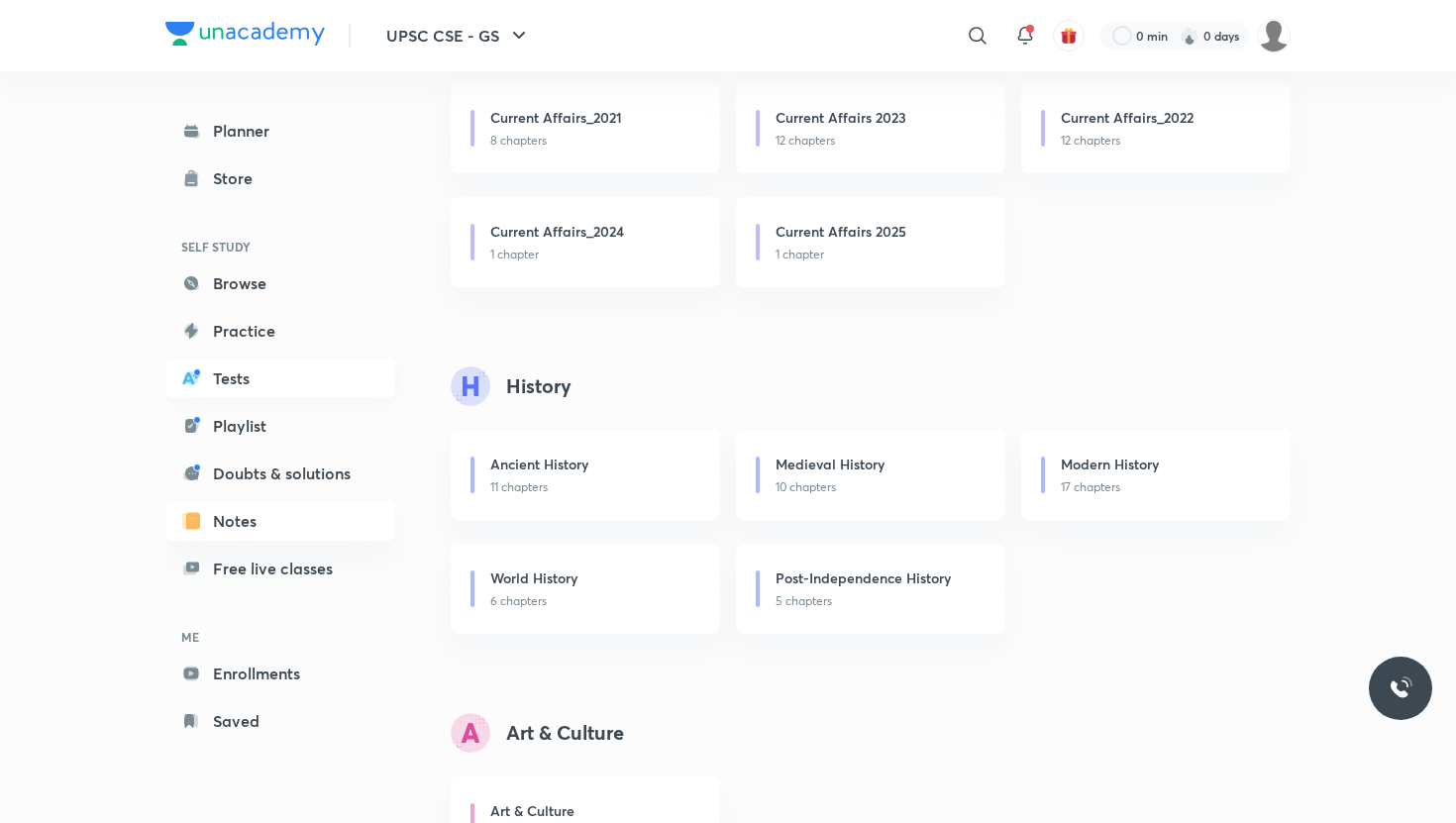 scroll, scrollTop: 862, scrollLeft: 0, axis: vertical 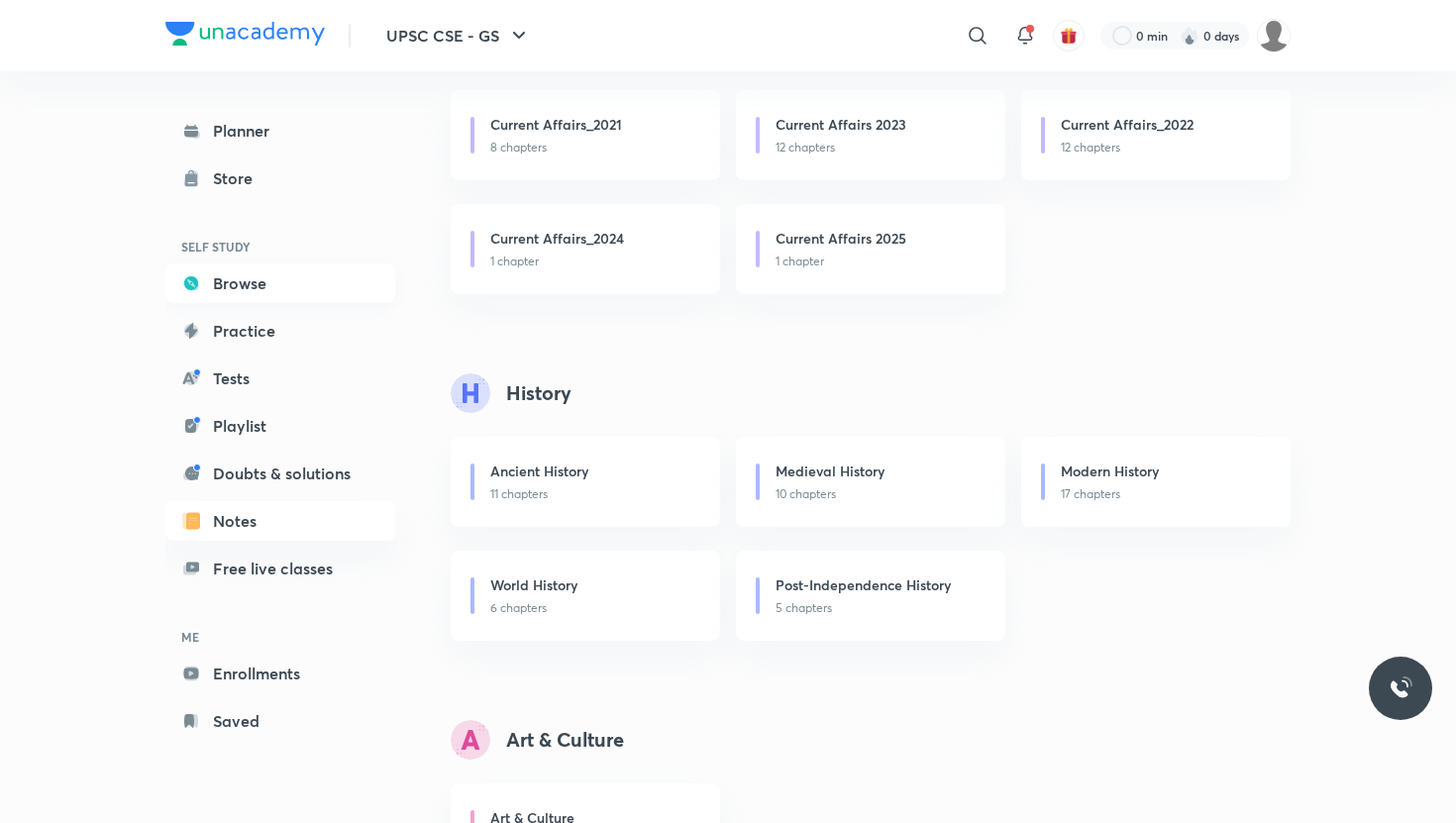 click on "Browse" at bounding box center [280, 283] 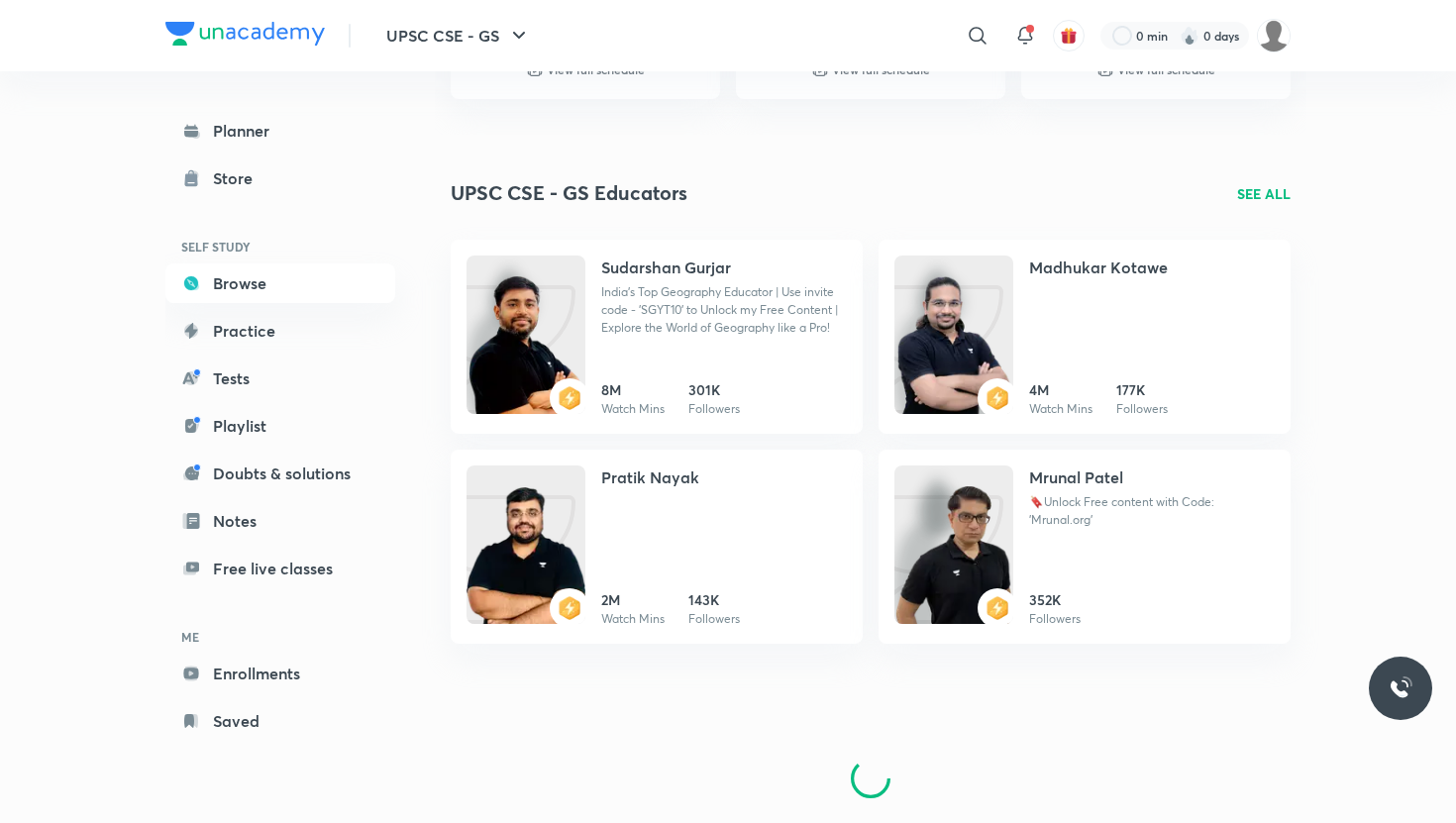 scroll, scrollTop: 746, scrollLeft: 0, axis: vertical 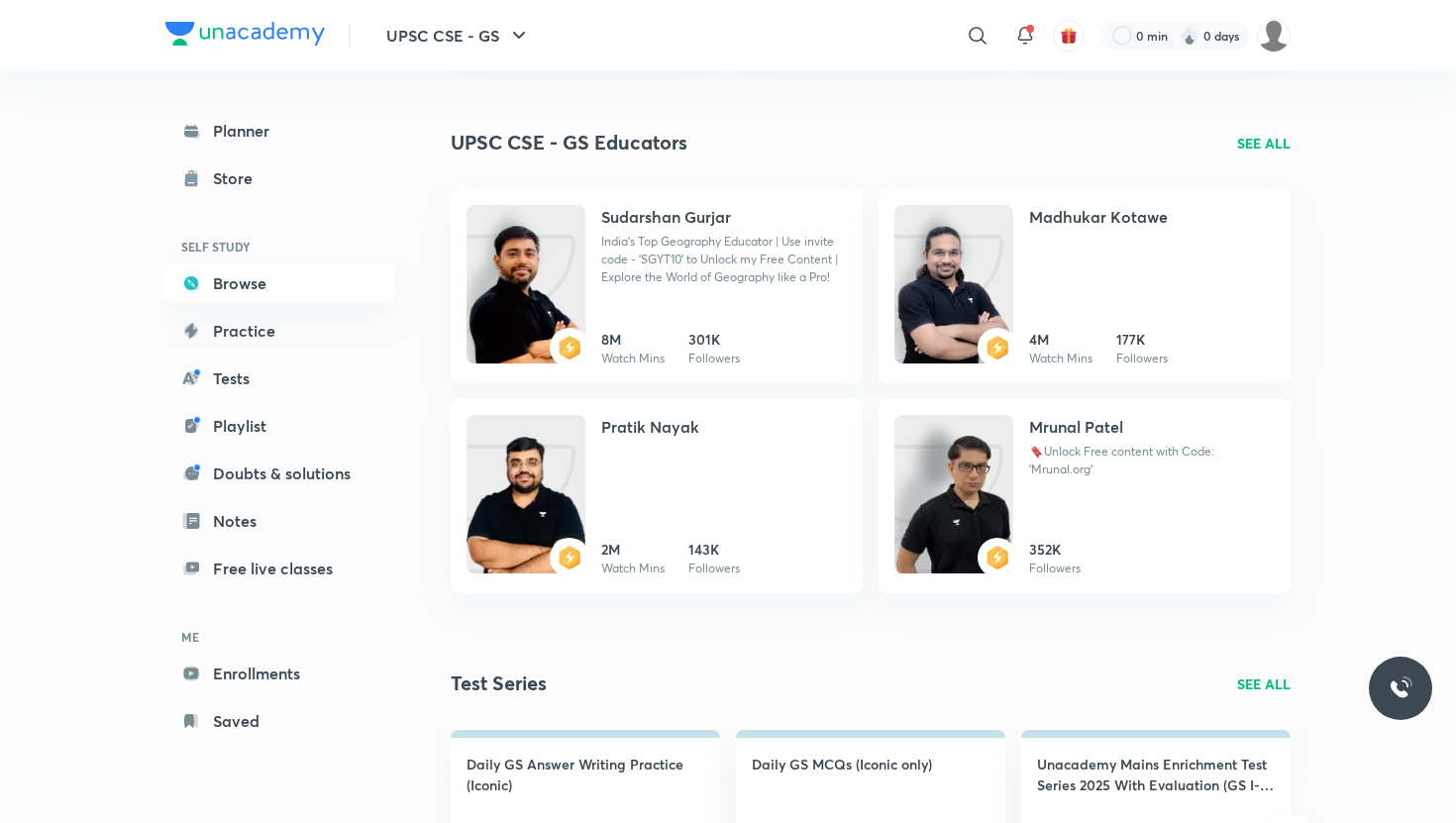 click at bounding box center (526, 514) 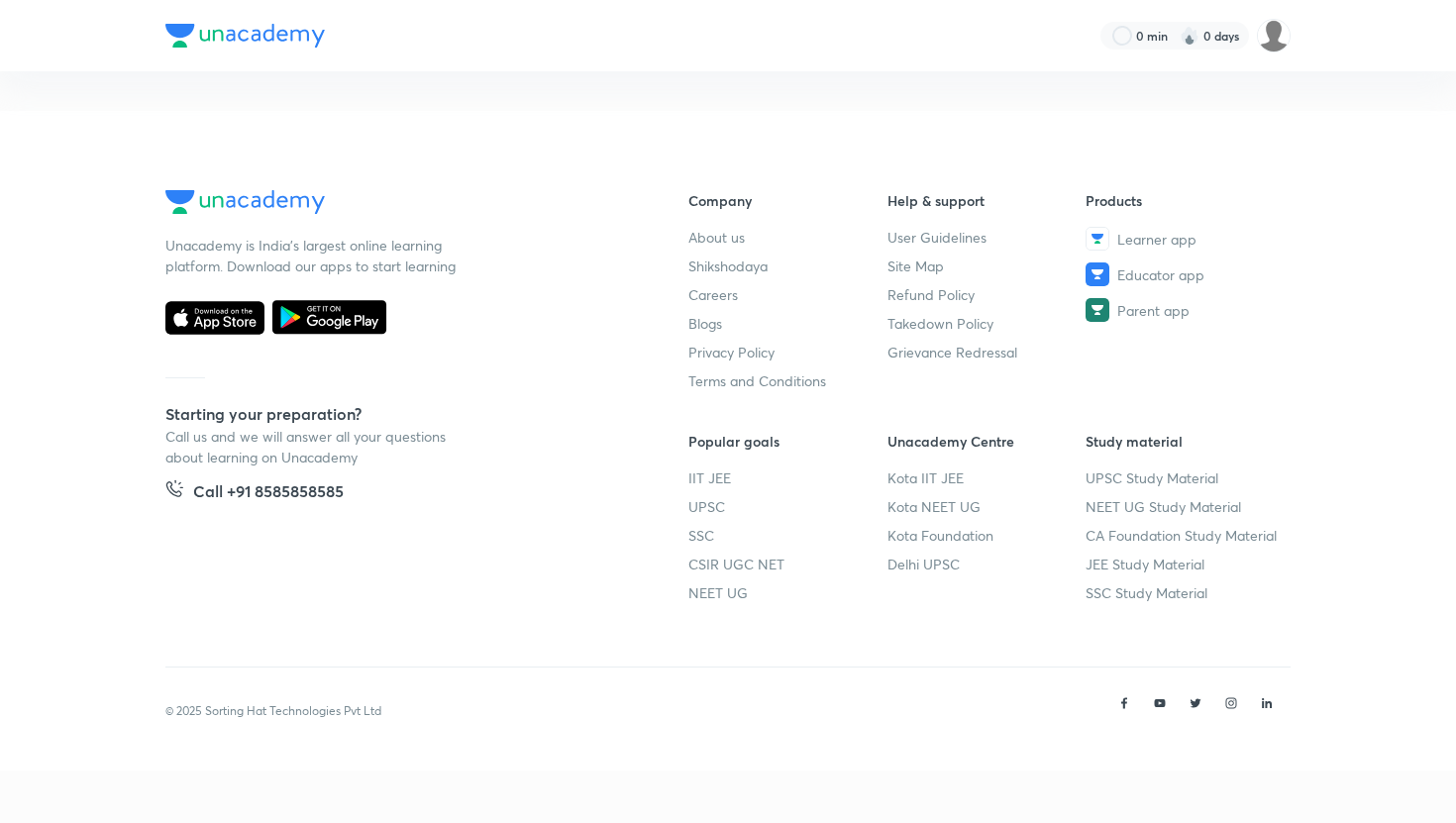 scroll, scrollTop: 0, scrollLeft: 0, axis: both 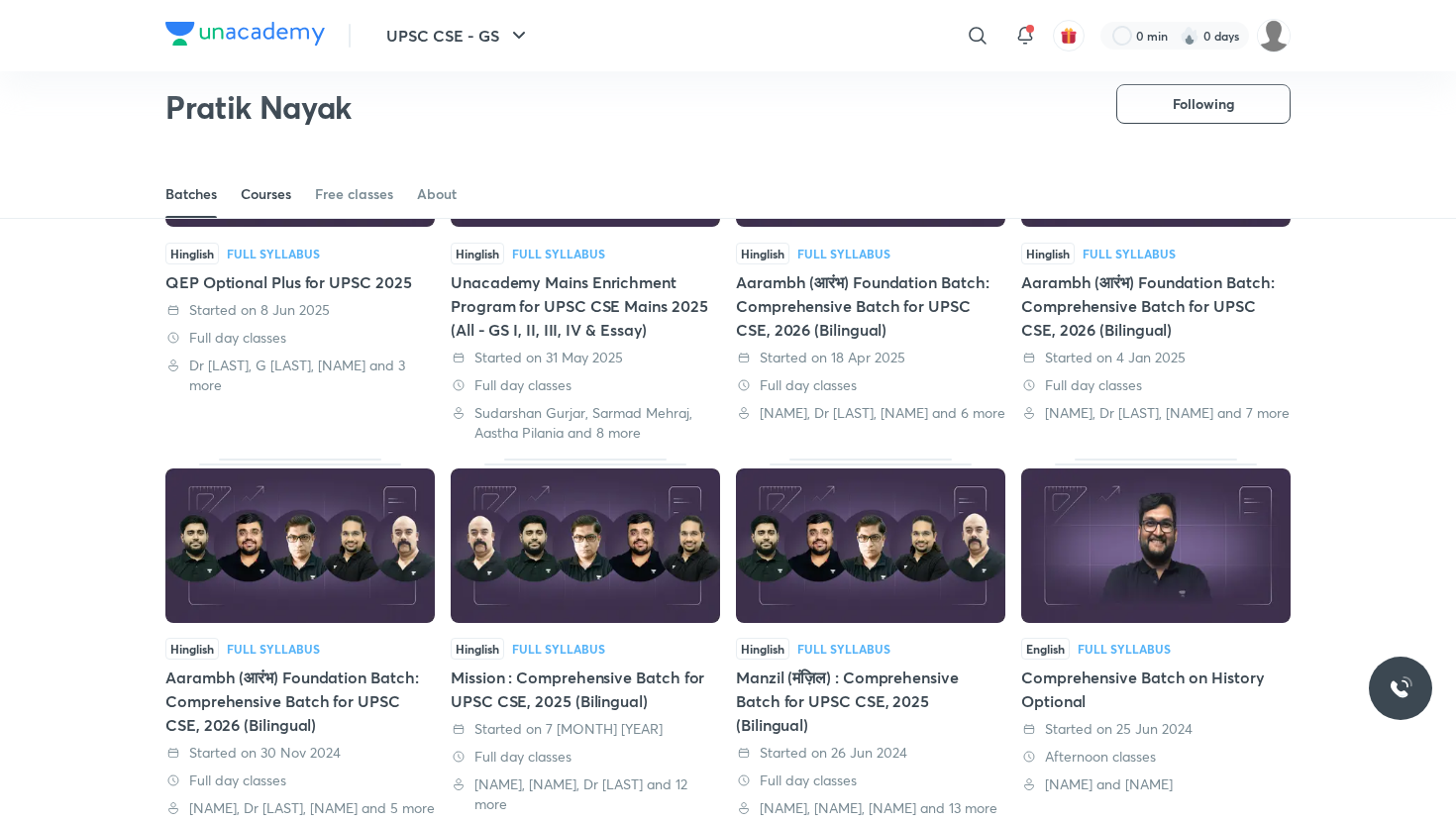 click on "Courses" at bounding box center [265, 194] 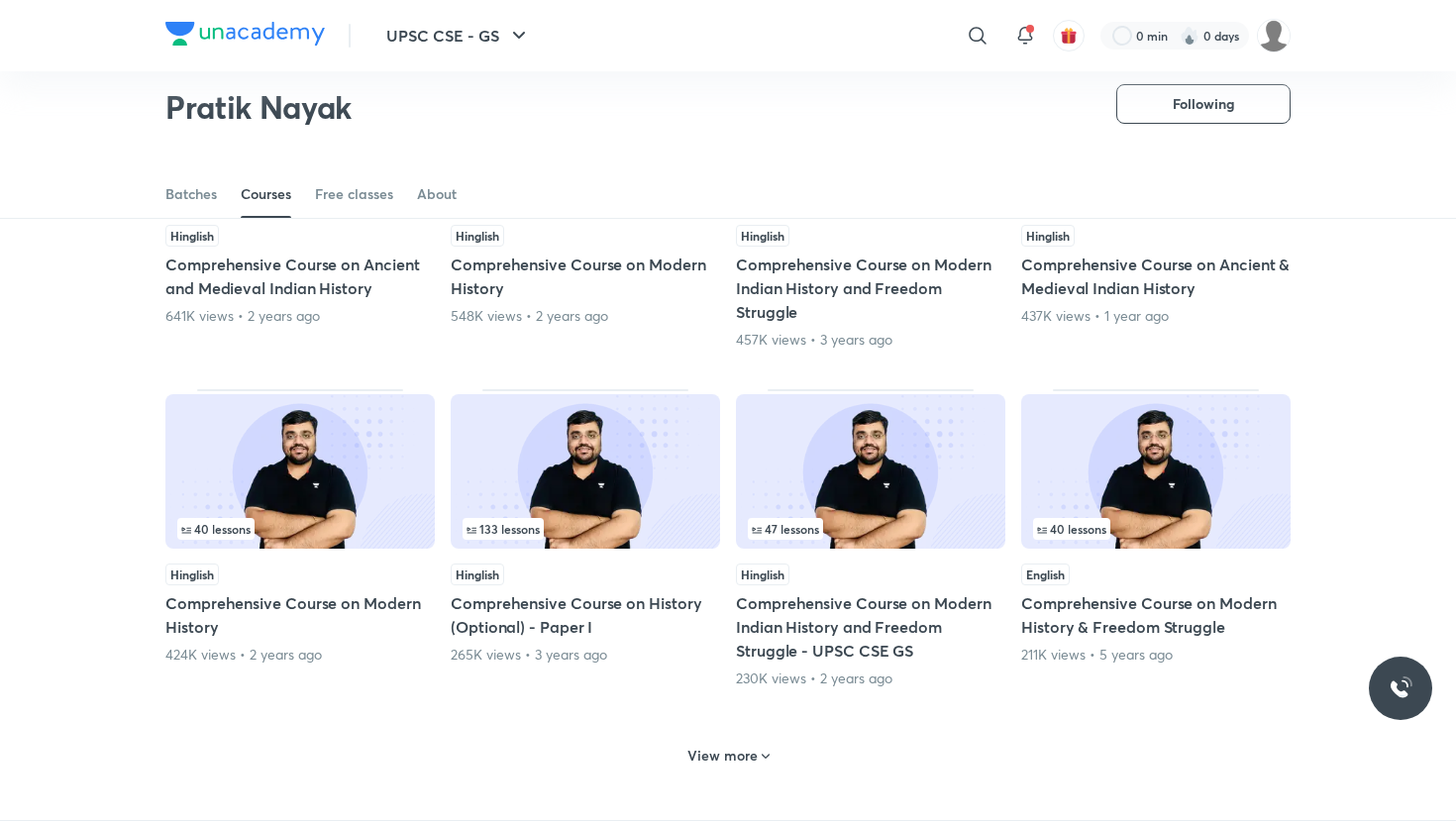 scroll, scrollTop: 704, scrollLeft: 0, axis: vertical 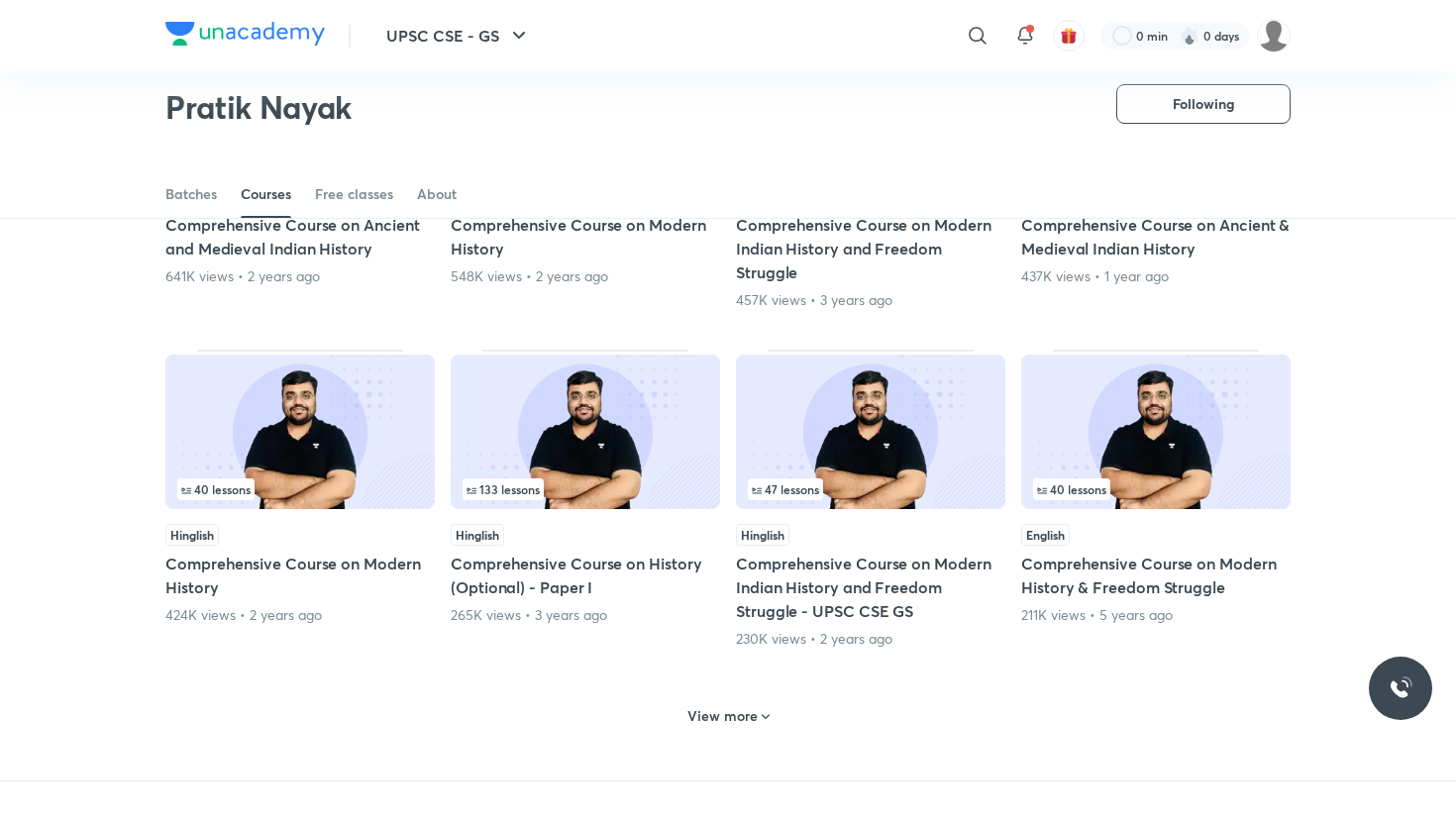 click on "UPSC CSE - GS ​ 0 min 0 days" at bounding box center (728, 36) 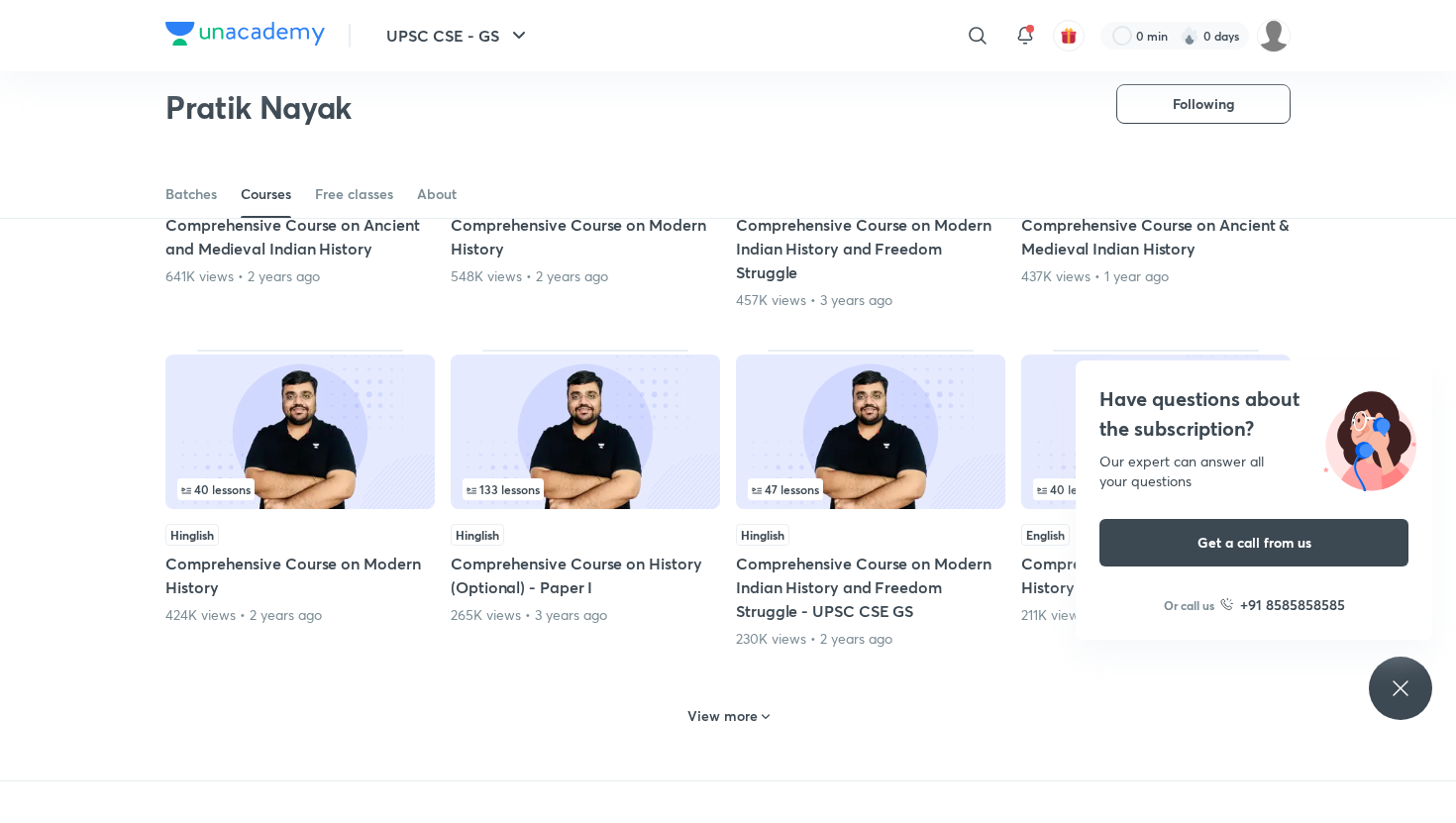click on "UPSC CSE - GS ​ 0 min 0 days" at bounding box center (728, 36) 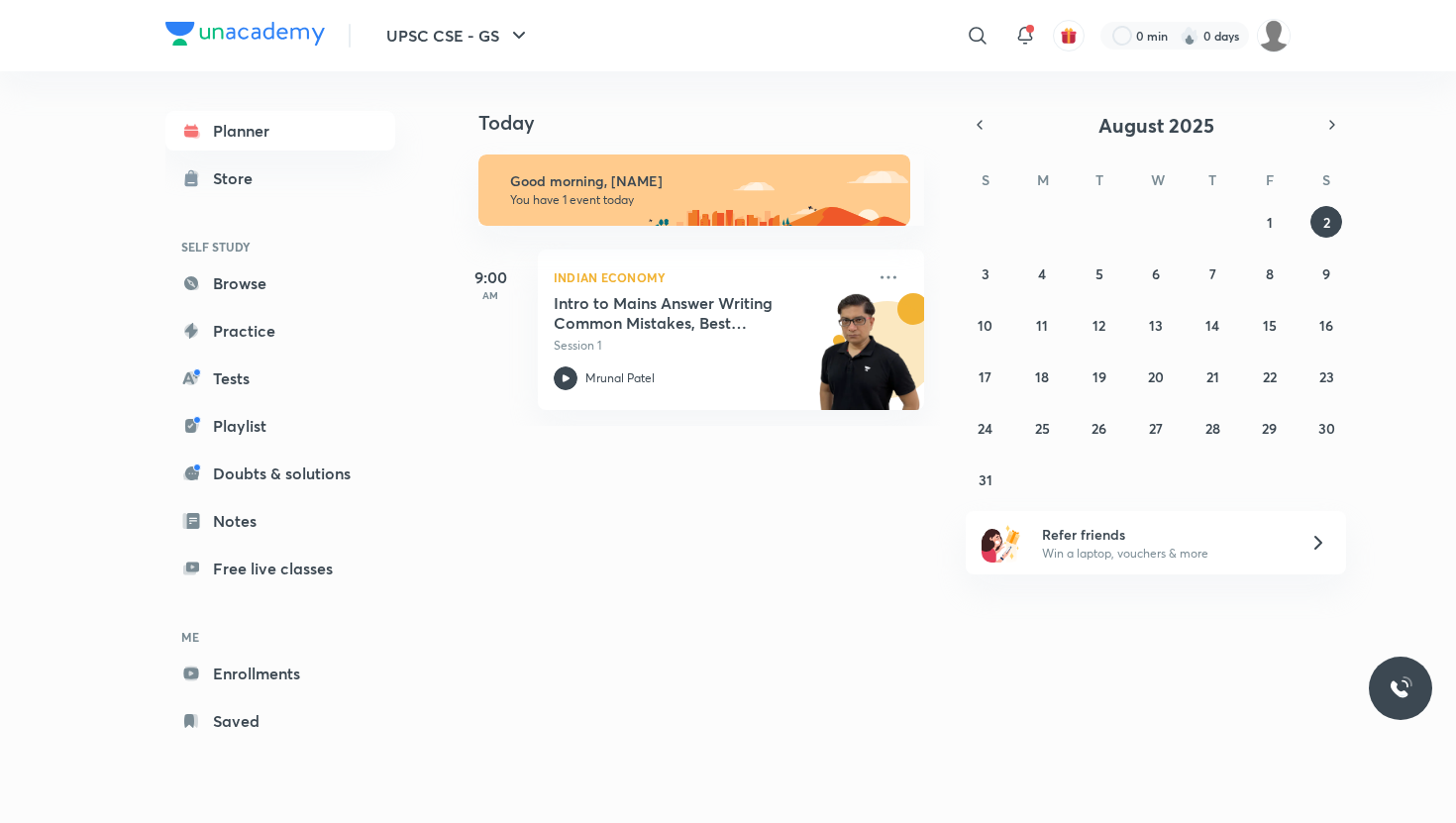 scroll, scrollTop: 0, scrollLeft: 0, axis: both 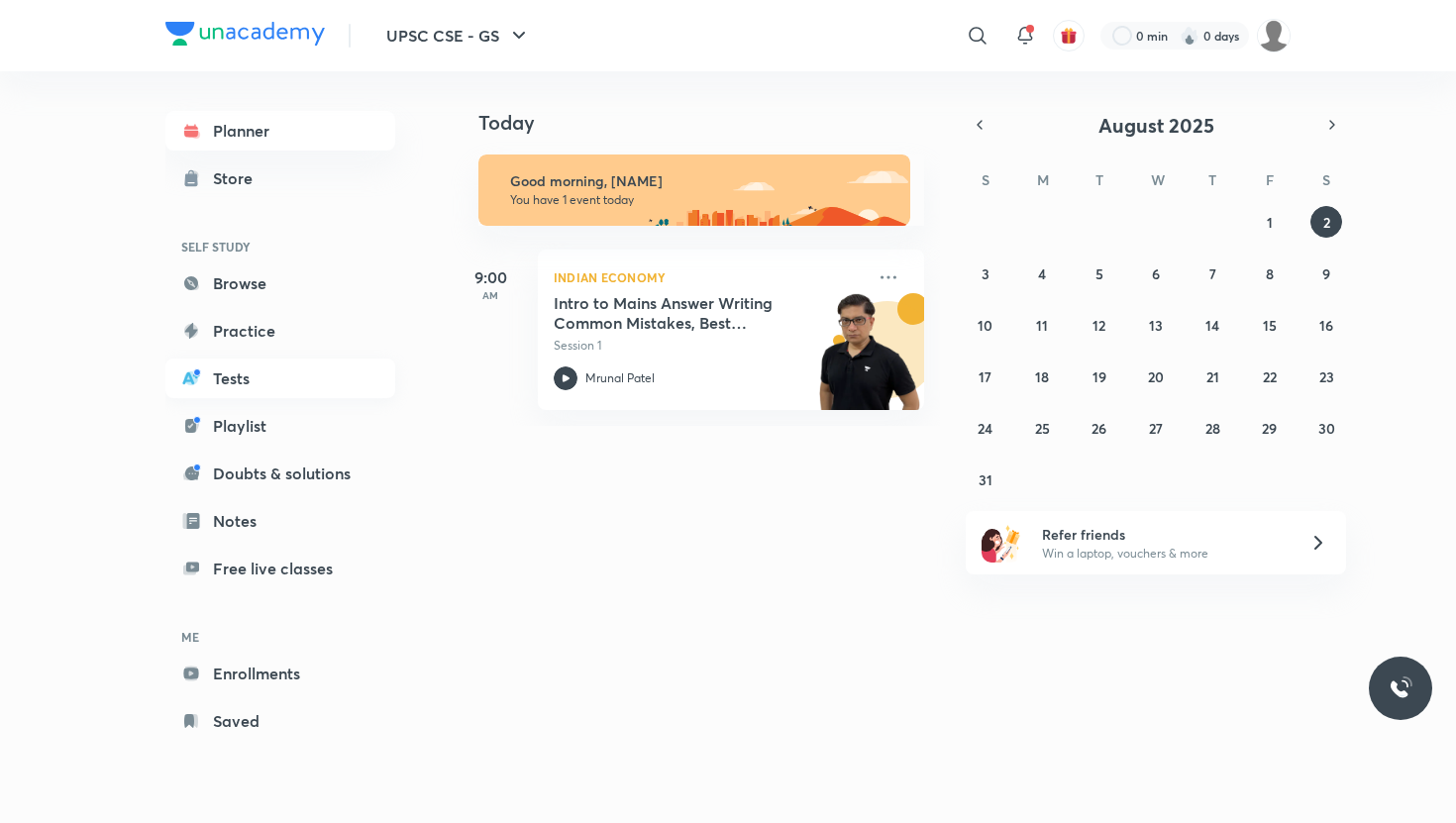 click on "Tests" at bounding box center (280, 378) 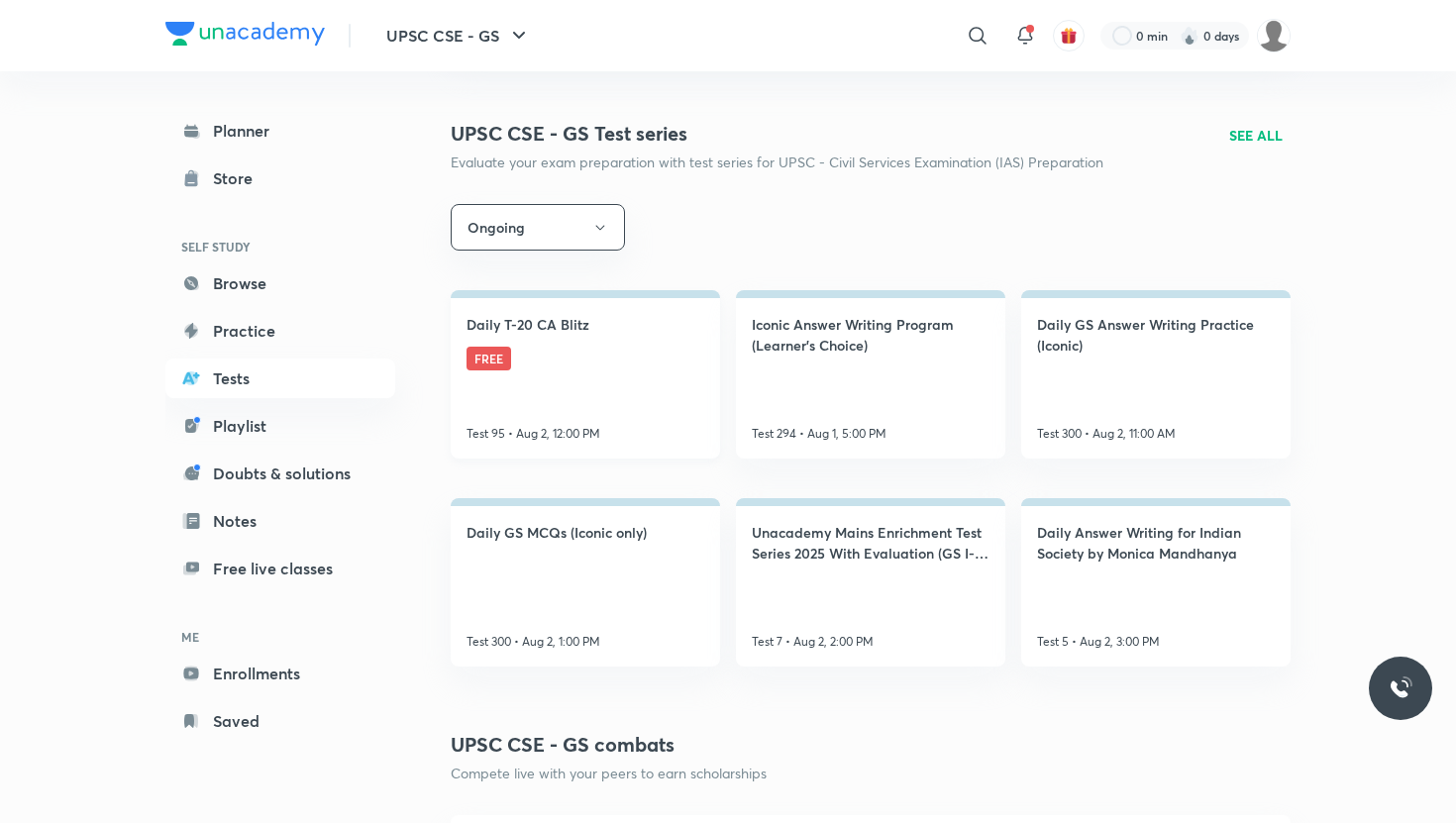 scroll, scrollTop: 0, scrollLeft: 0, axis: both 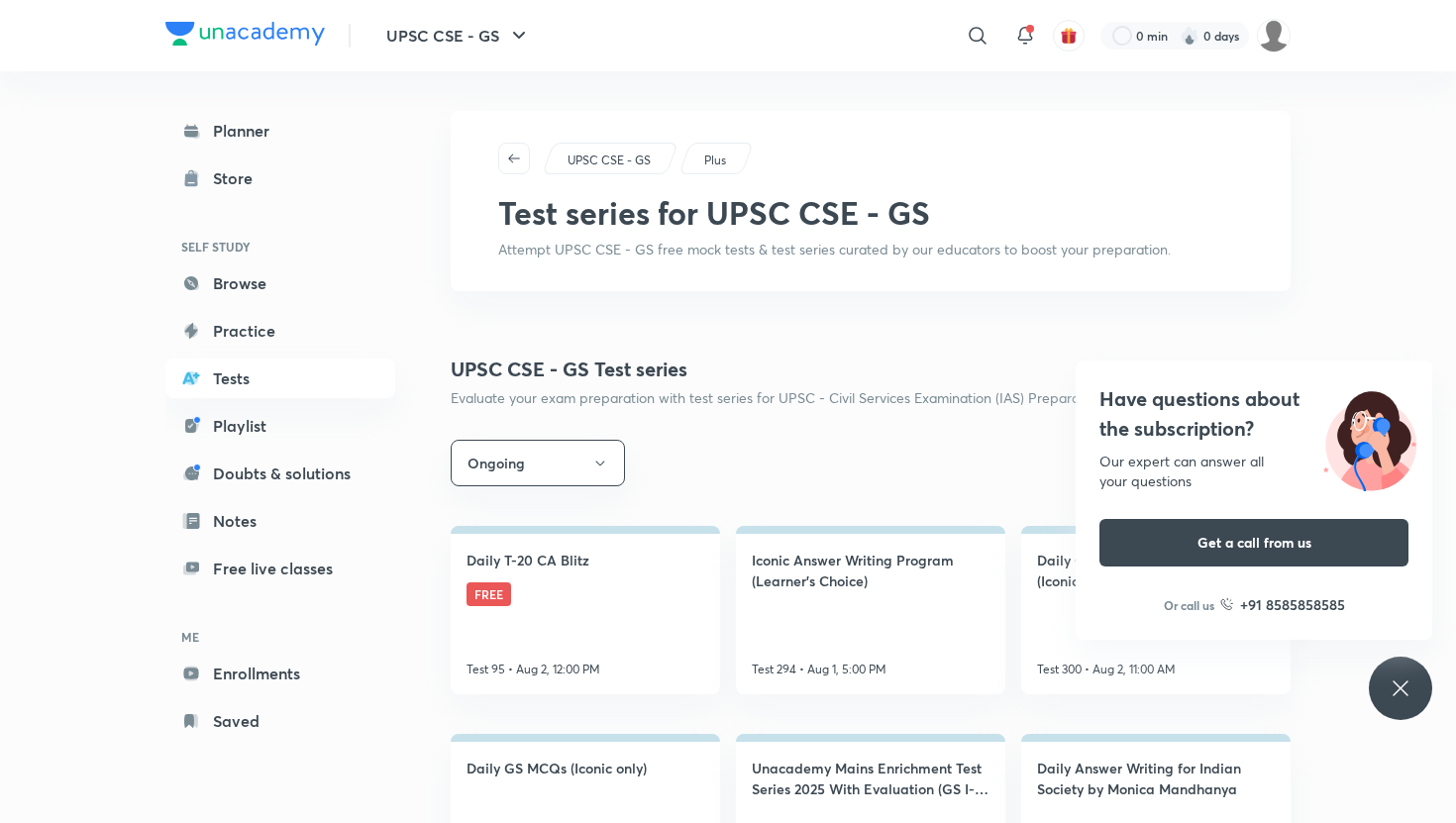 click at bounding box center [245, 34] 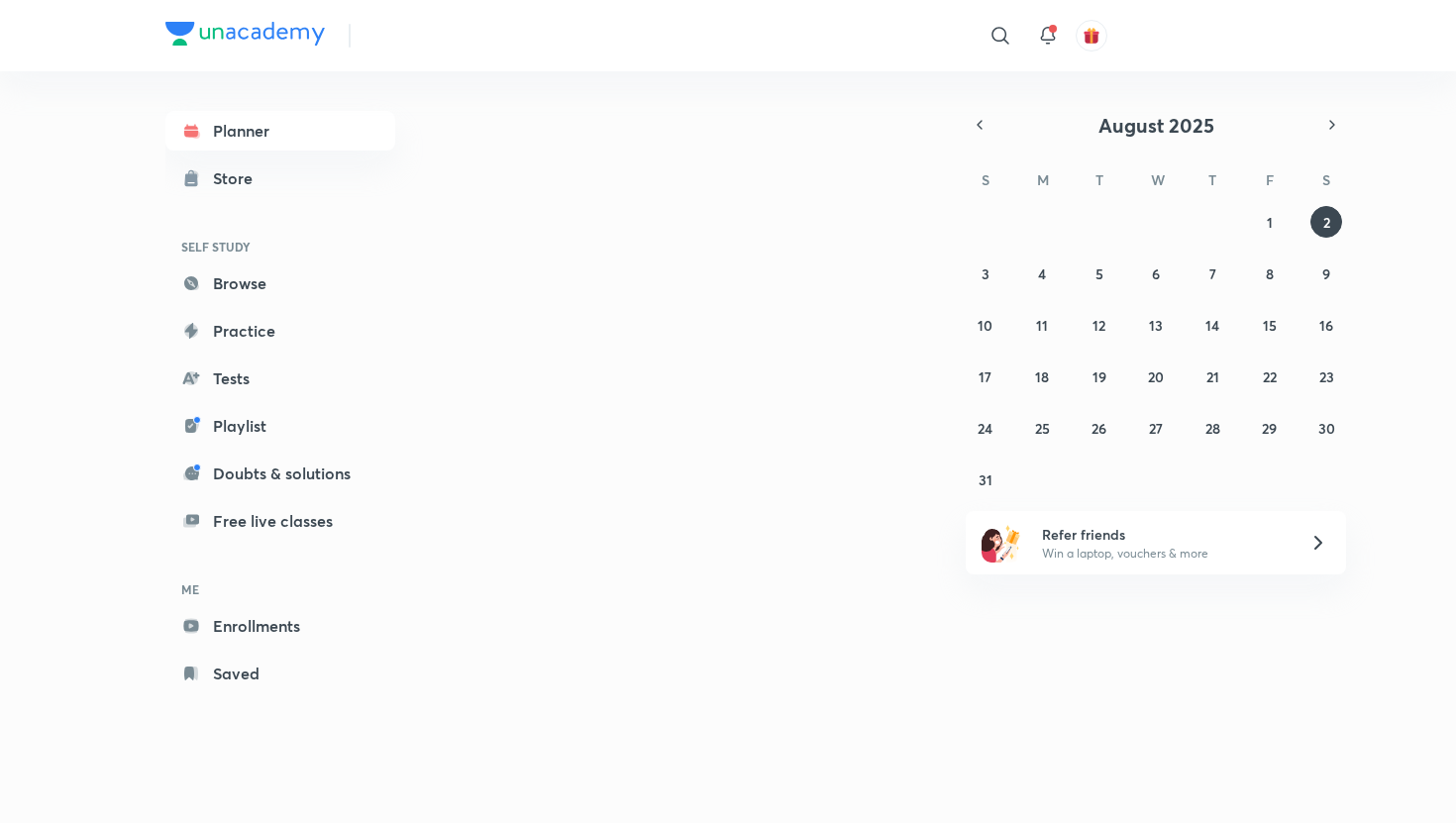 scroll, scrollTop: 0, scrollLeft: 0, axis: both 